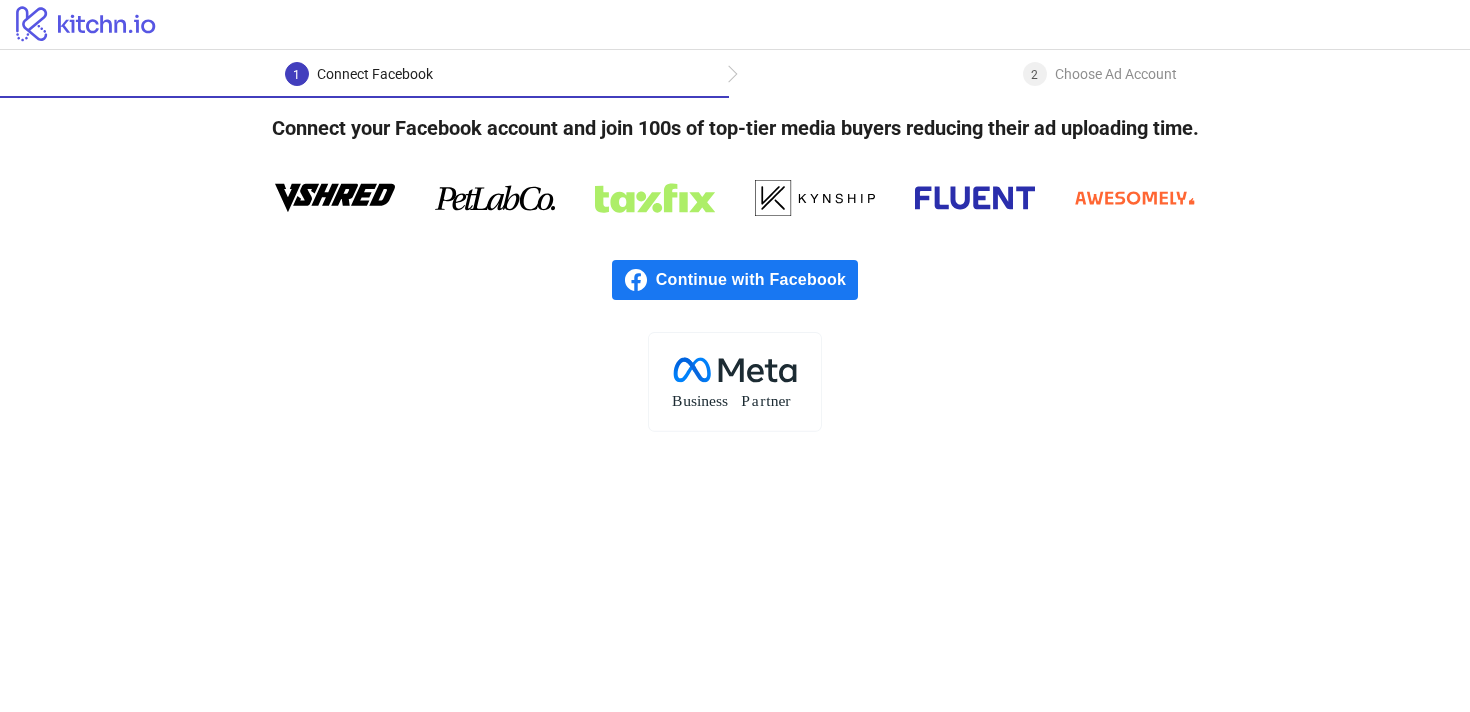 scroll, scrollTop: 0, scrollLeft: 0, axis: both 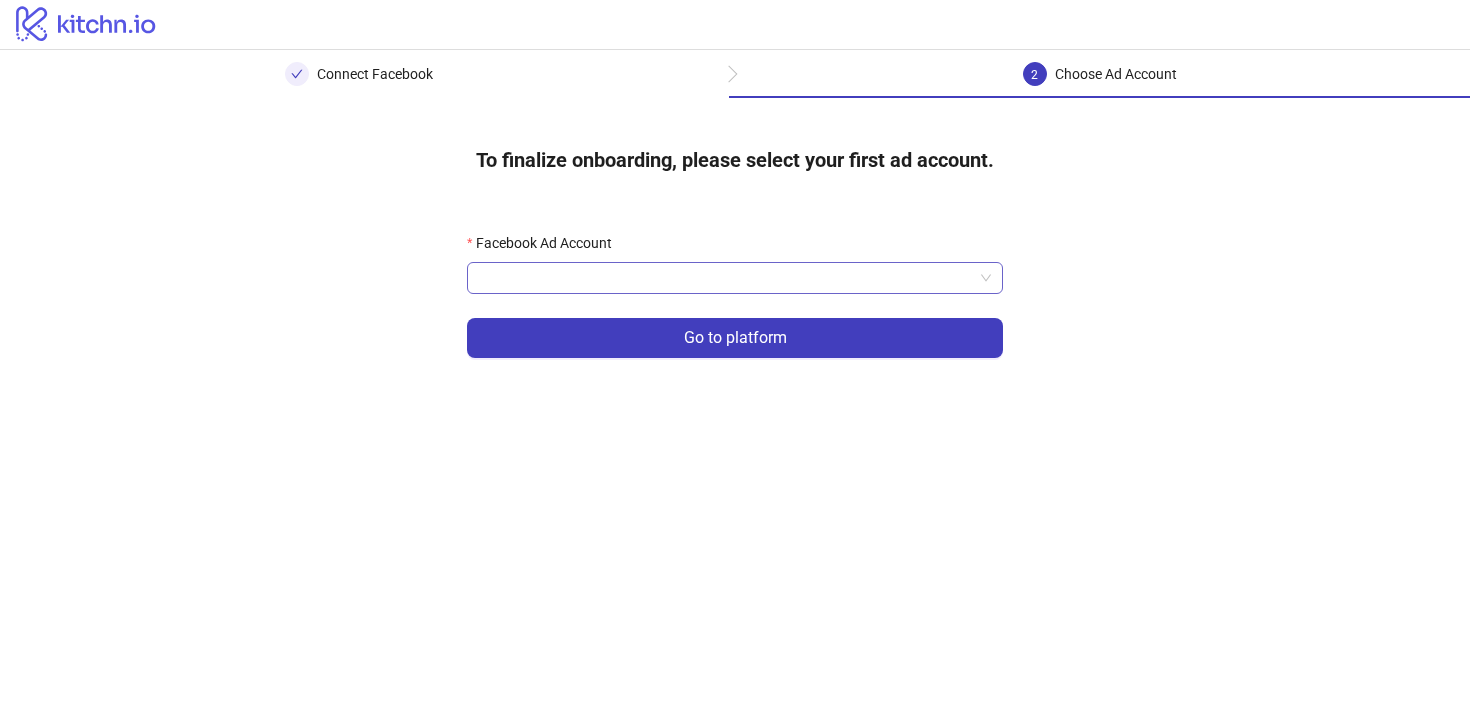 click on "Facebook Ad Account" at bounding box center (726, 278) 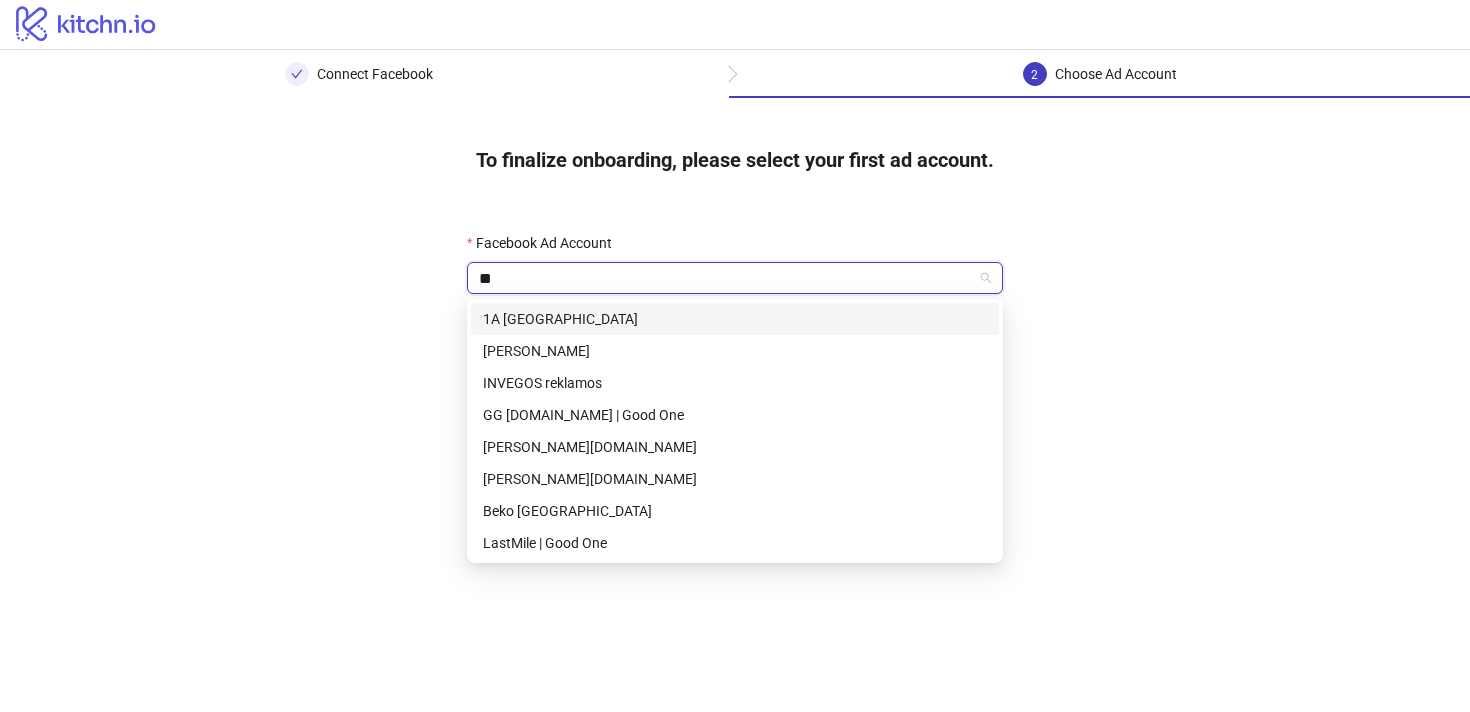 type on "***" 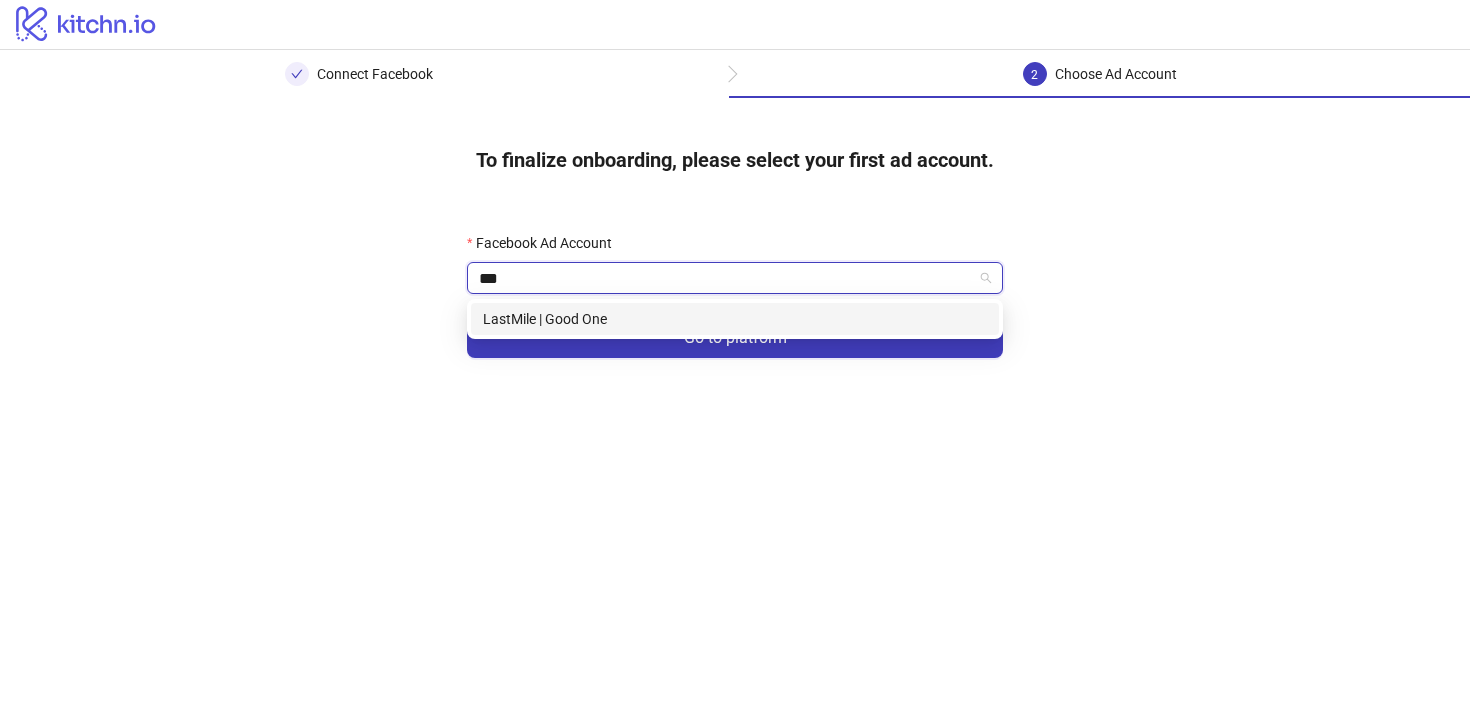 click on "LastMile | Good One" at bounding box center (735, 319) 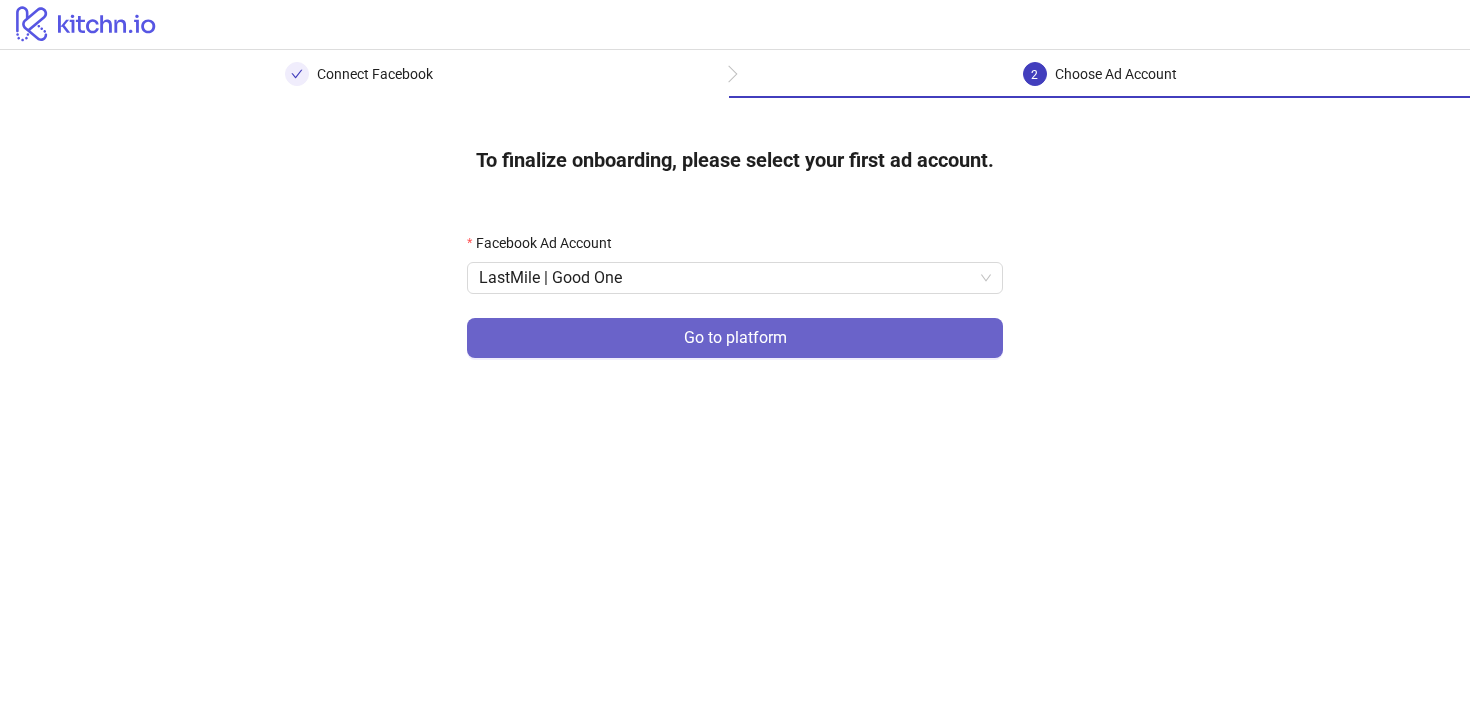click on "Go to platform" at bounding box center (735, 338) 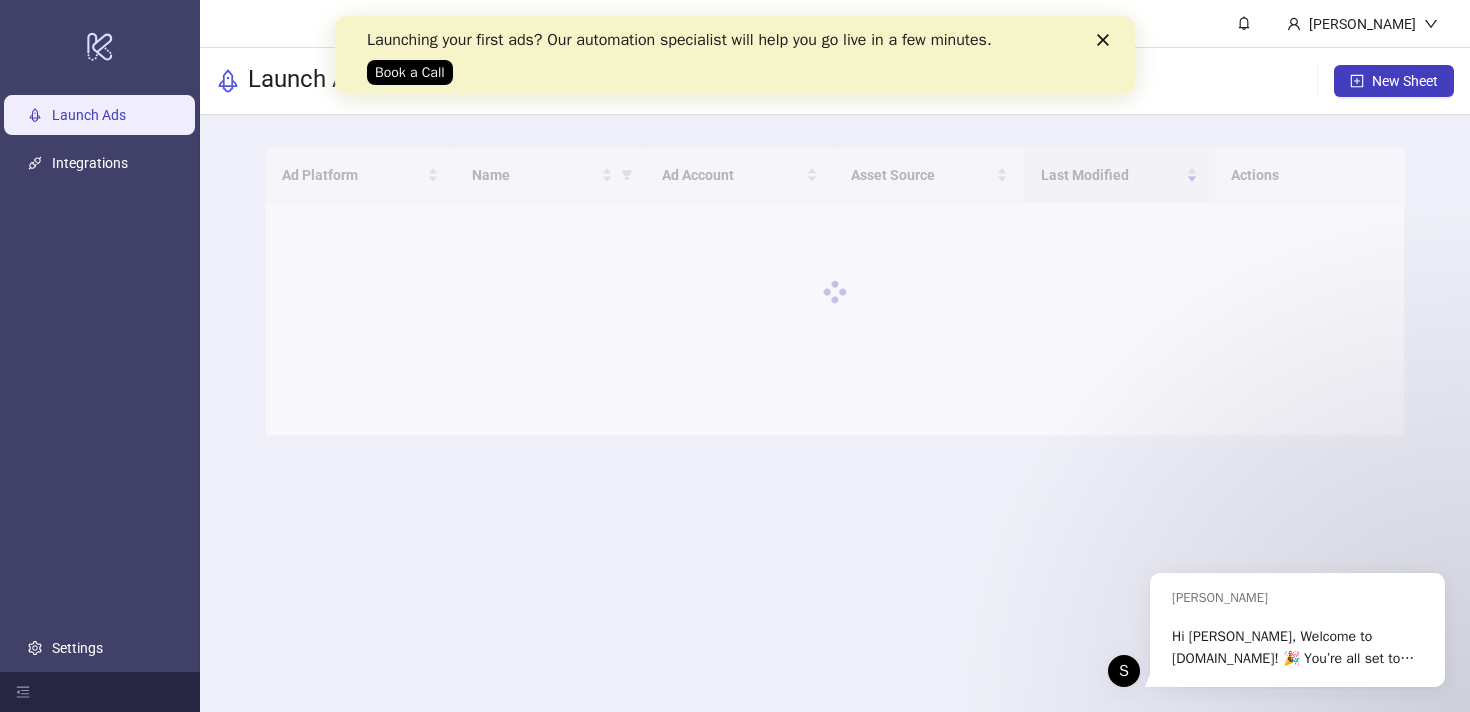 scroll, scrollTop: 0, scrollLeft: 0, axis: both 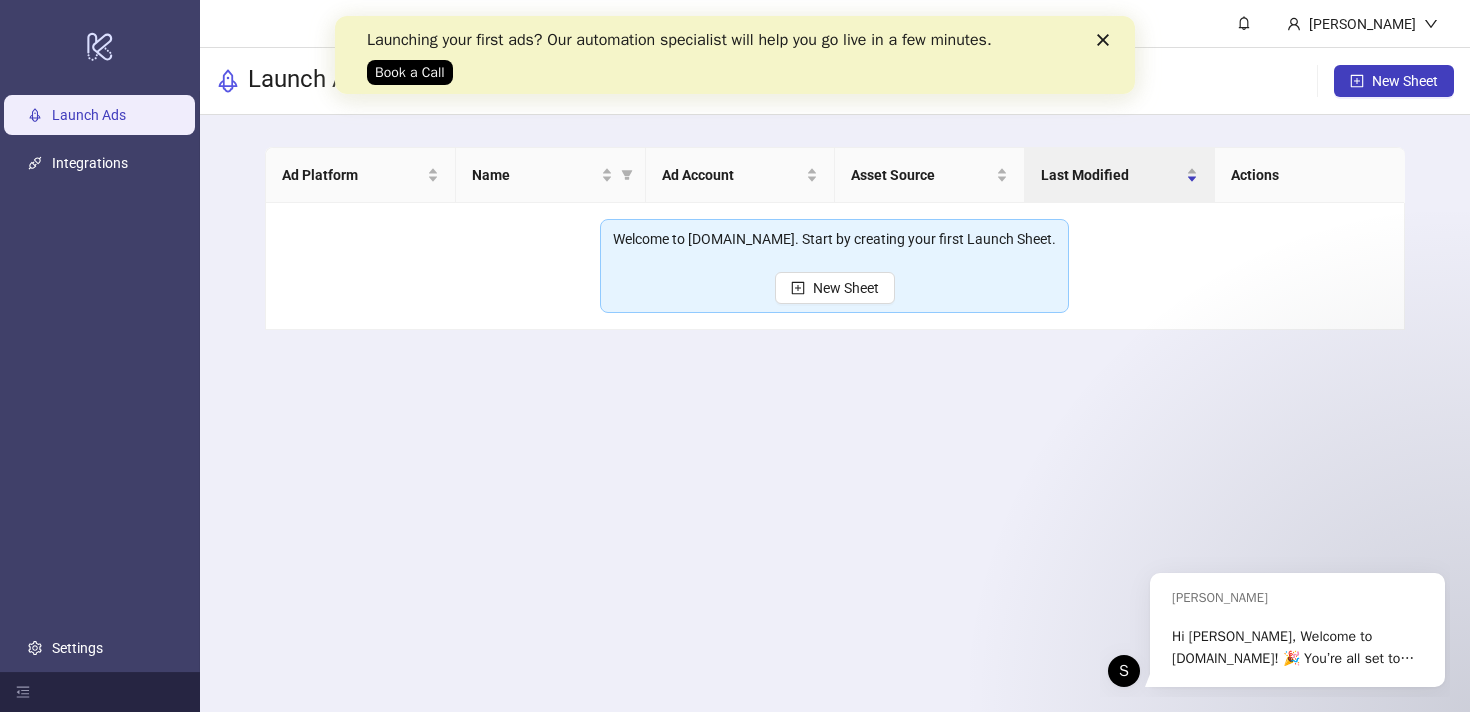 click at bounding box center [1107, 40] 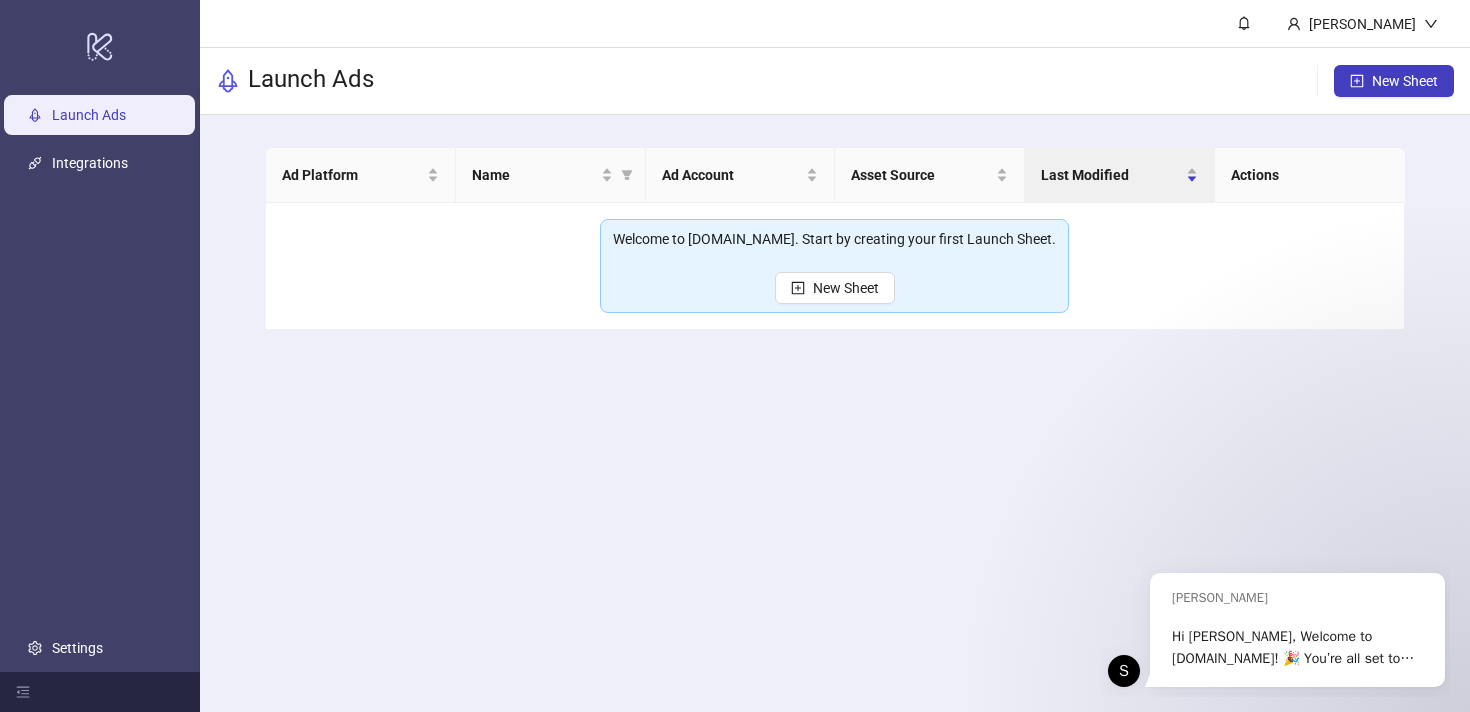 click on "Andrius Zajančkauskas Launch Ads New Sheet Ad Platform Name Ad Account Asset Source Last Modified Actions             Welcome to Kitchn.io. Start by creating your first Launch Sheet. New Sheet" at bounding box center [835, 356] 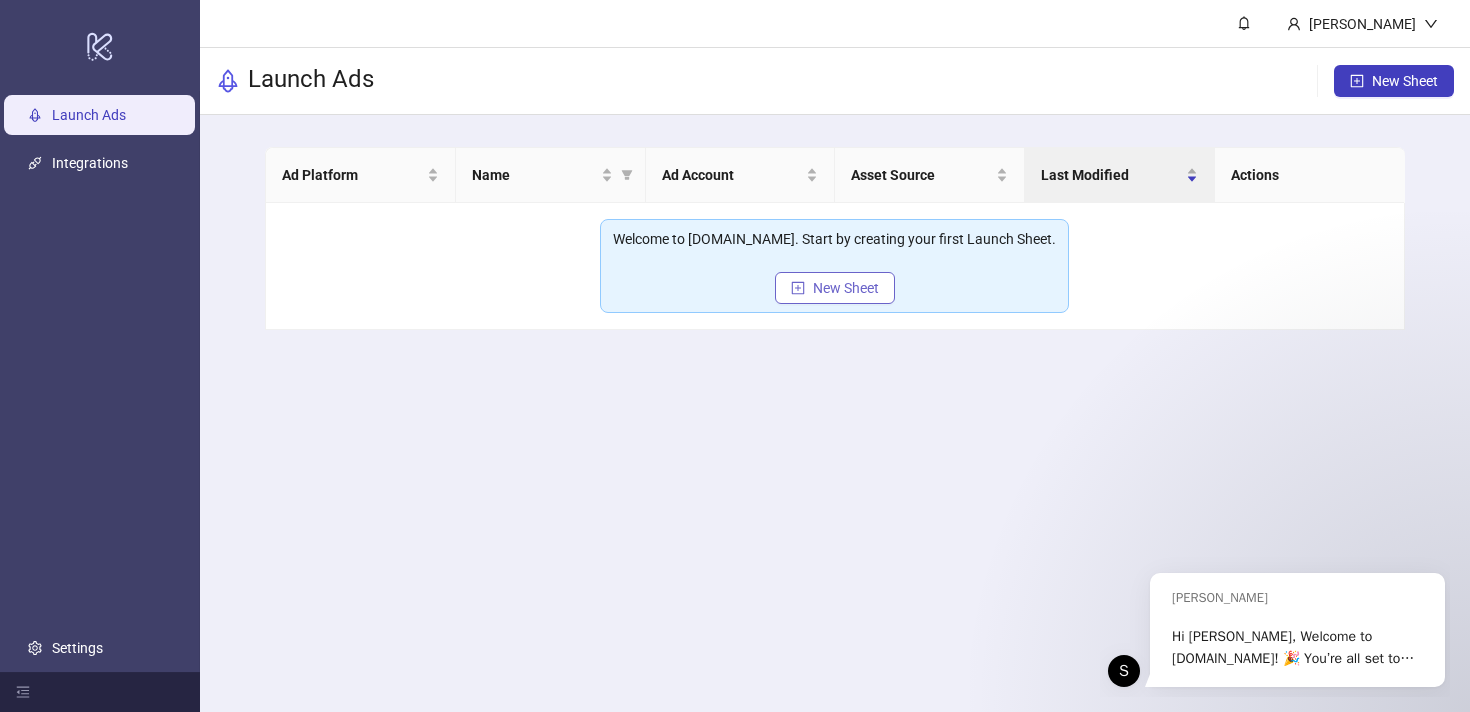 click on "New Sheet" at bounding box center (835, 288) 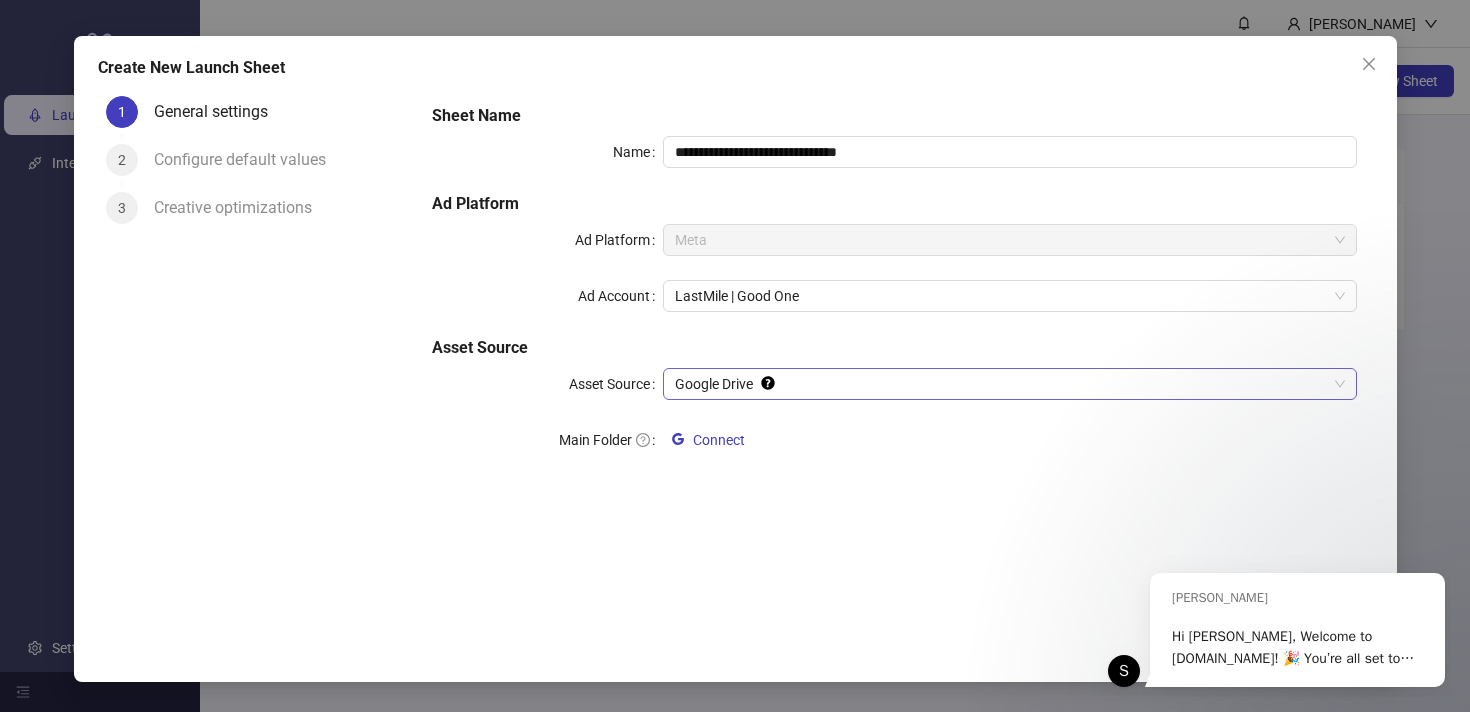 click on "Google Drive" at bounding box center [1009, 384] 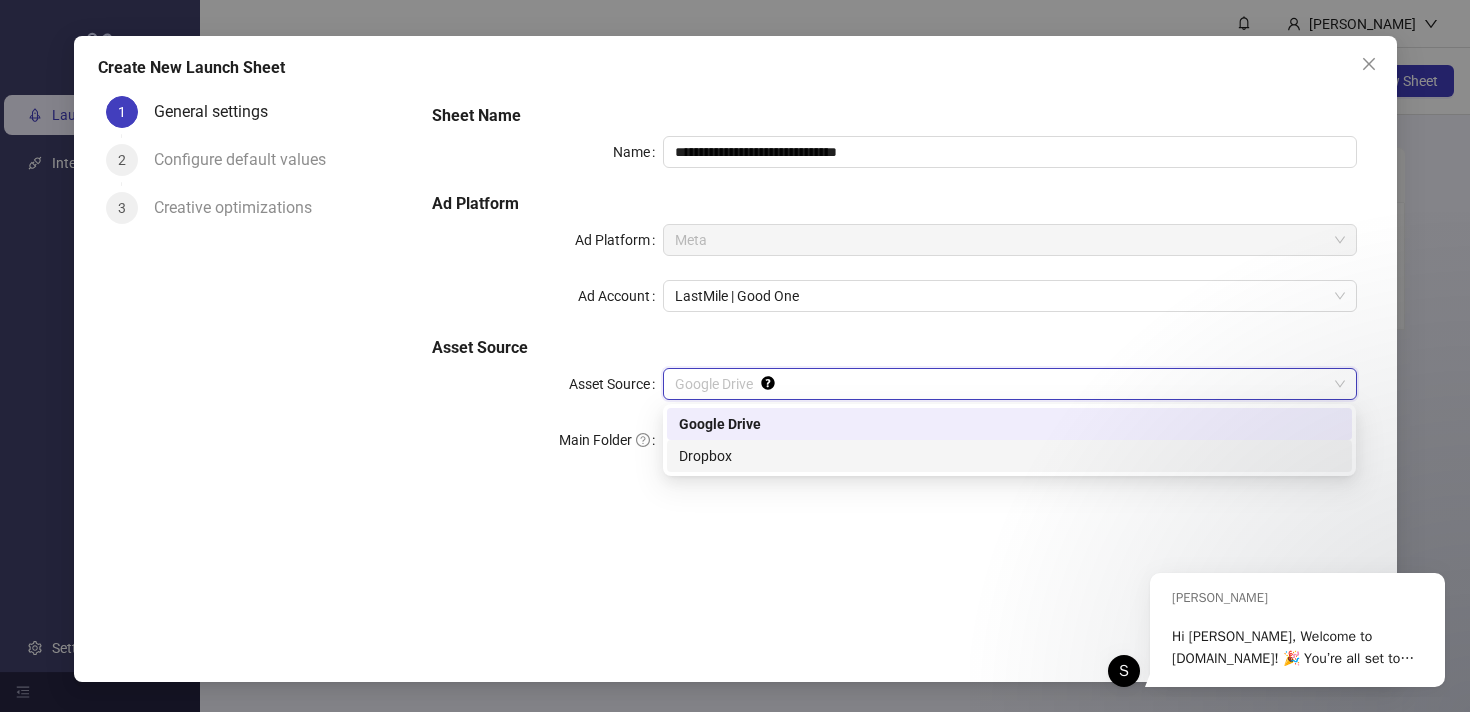 click on "**********" at bounding box center (894, 353) 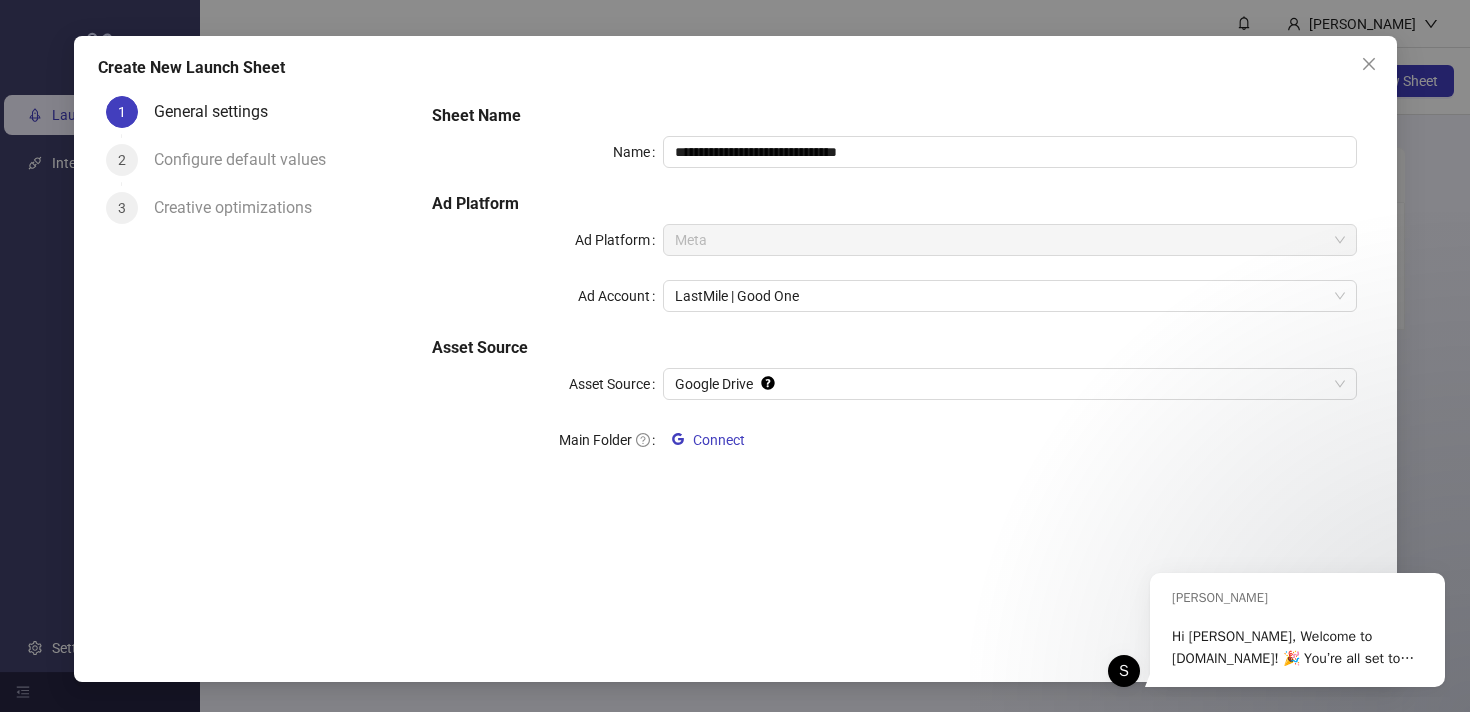 drag, startPoint x: 392, startPoint y: 48, endPoint x: 514, endPoint y: 51, distance: 122.03688 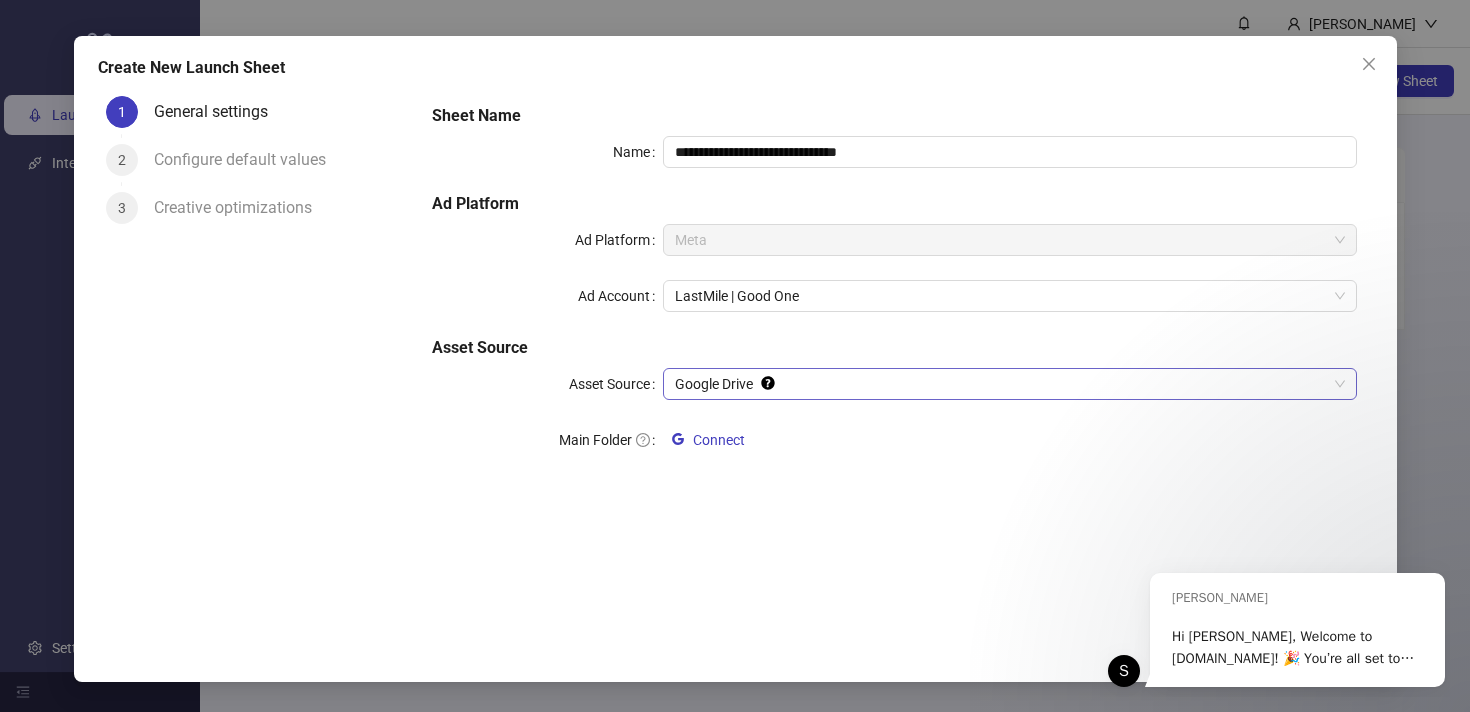 click on "Google Drive" at bounding box center (1009, 384) 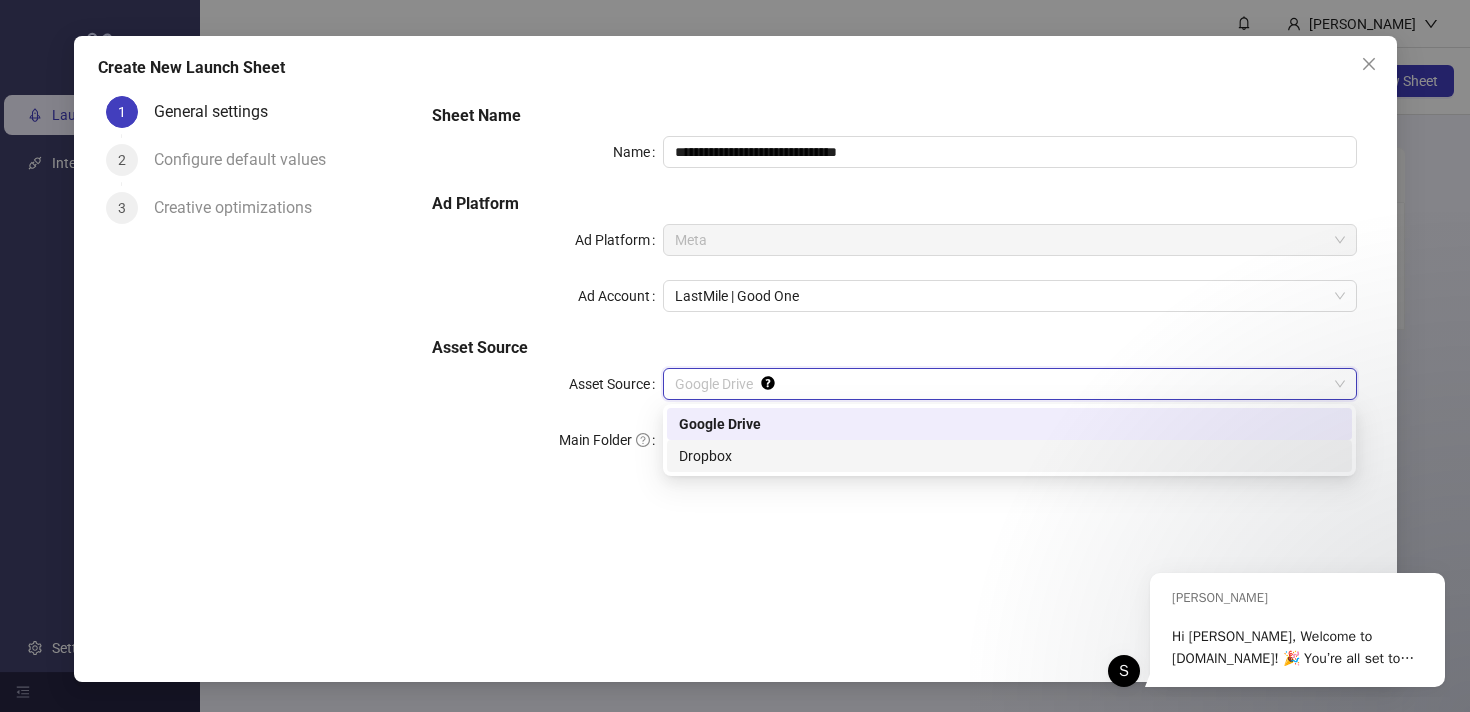 click on "**********" at bounding box center (894, 353) 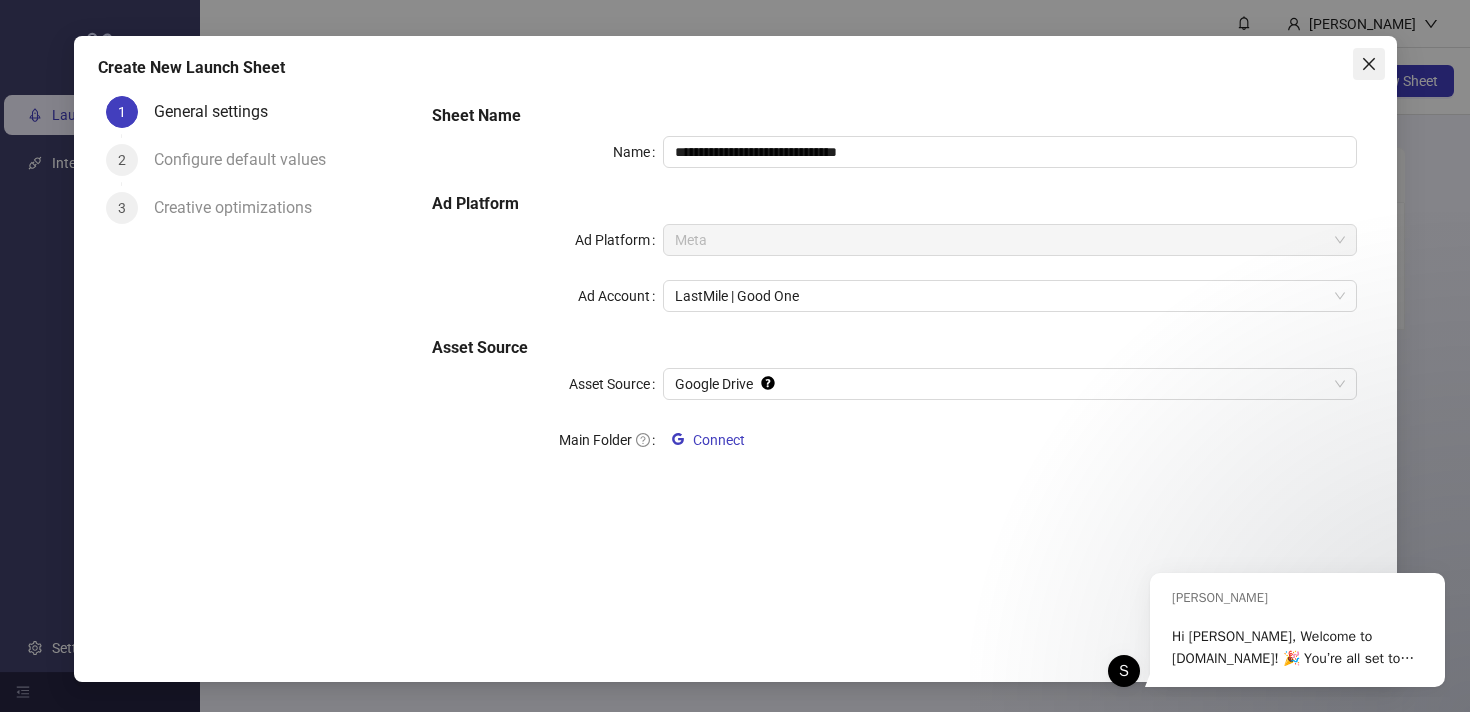 click 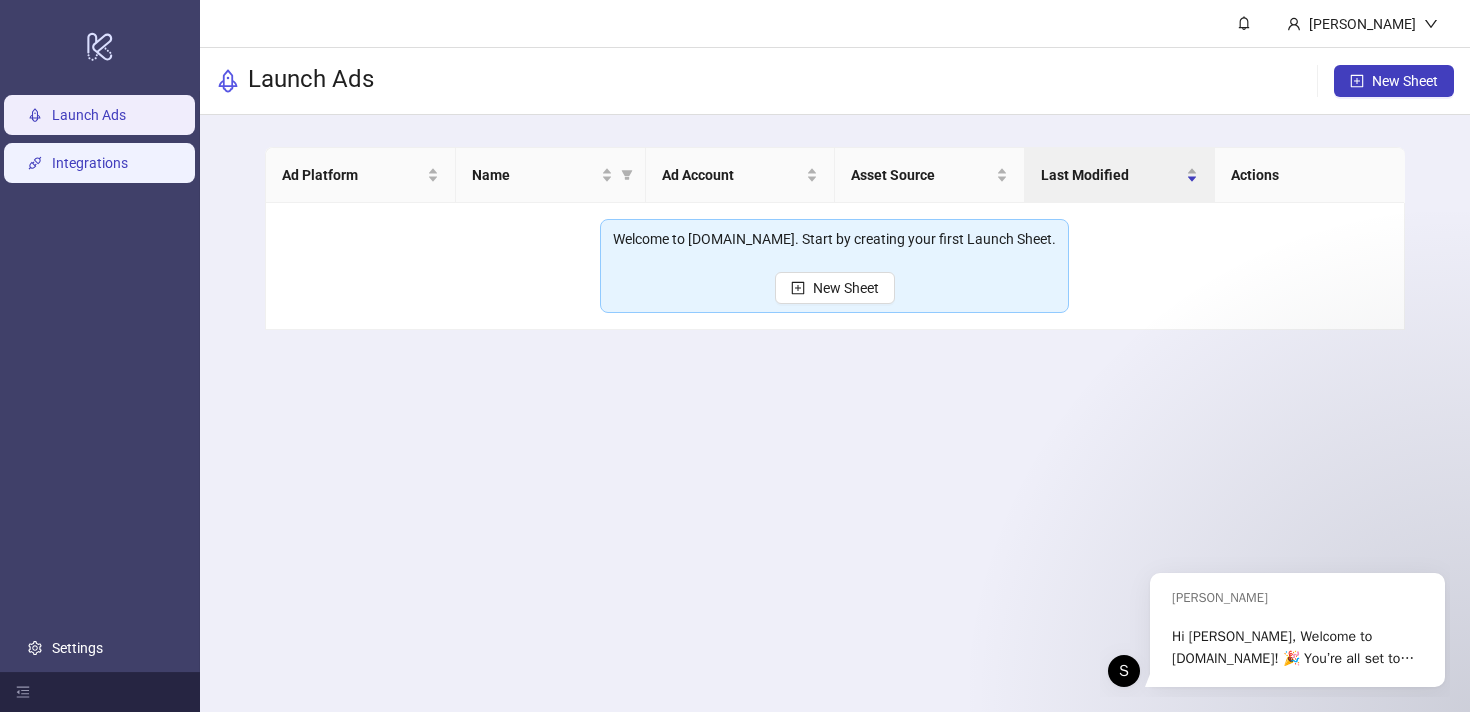 click on "Integrations" at bounding box center [90, 163] 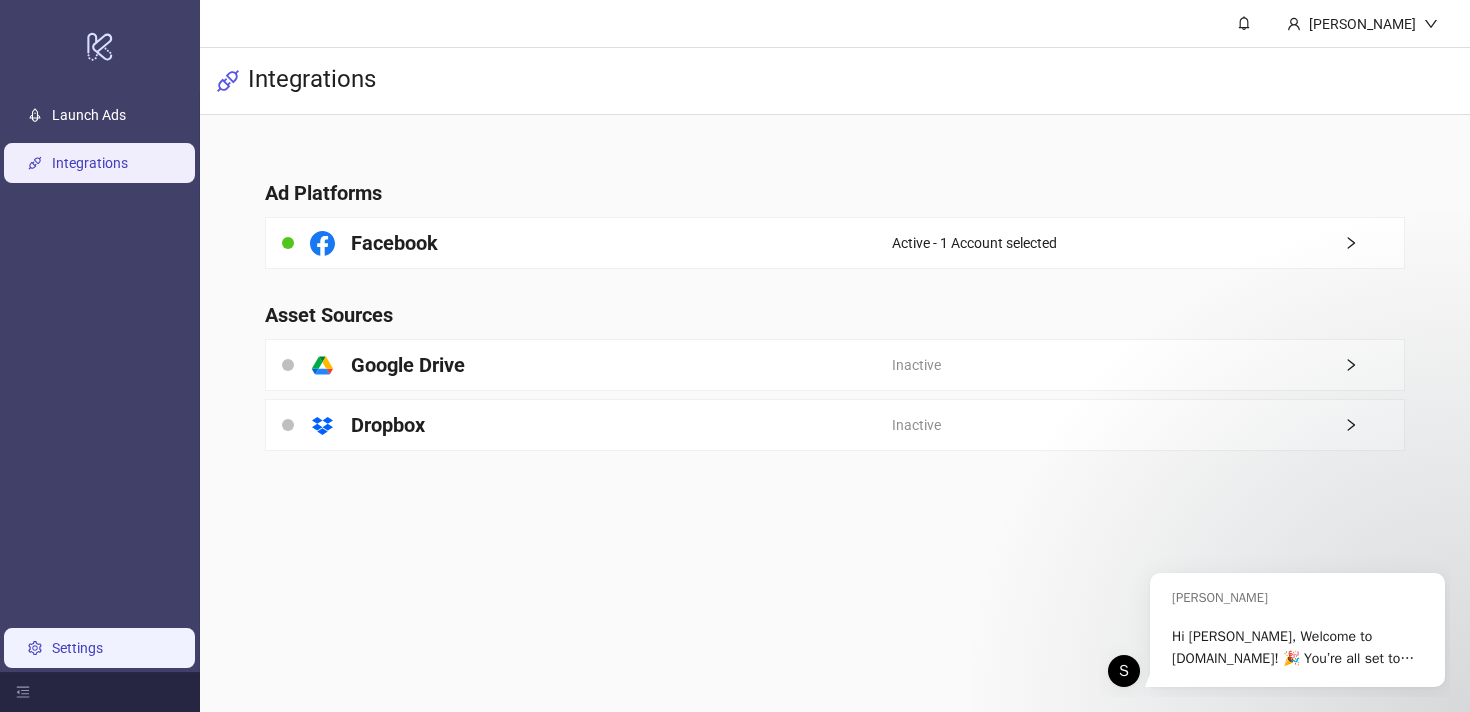 click on "Settings" at bounding box center [77, 648] 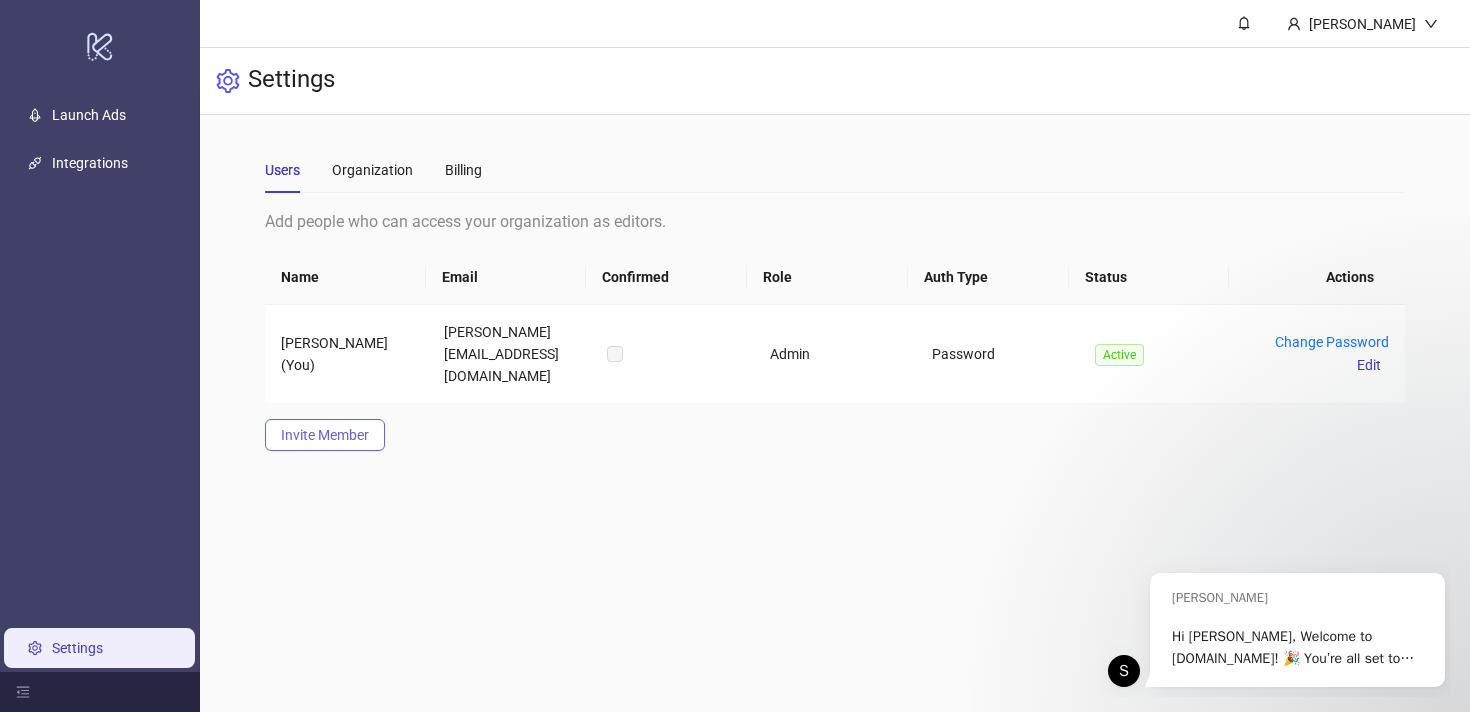 click on "Invite Member" at bounding box center (325, 435) 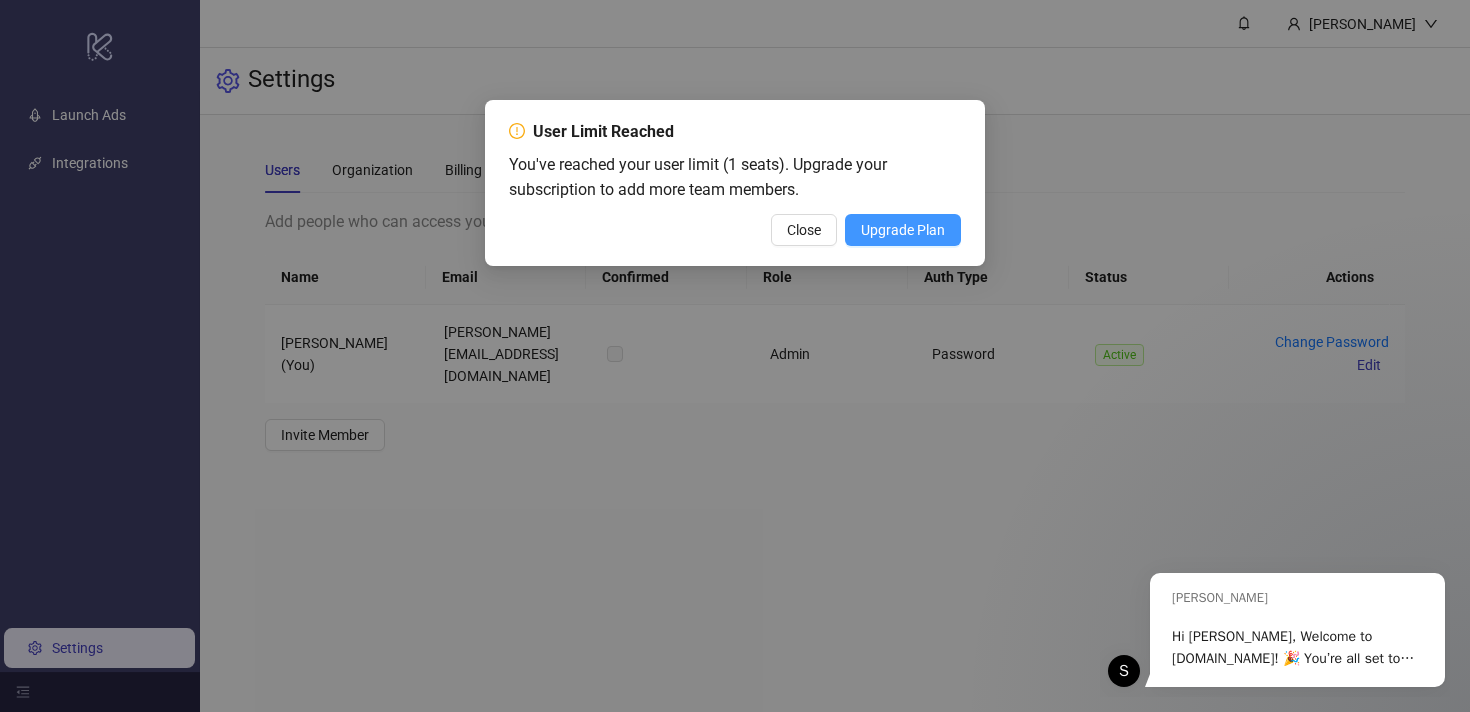 click on "Upgrade Plan" at bounding box center [903, 230] 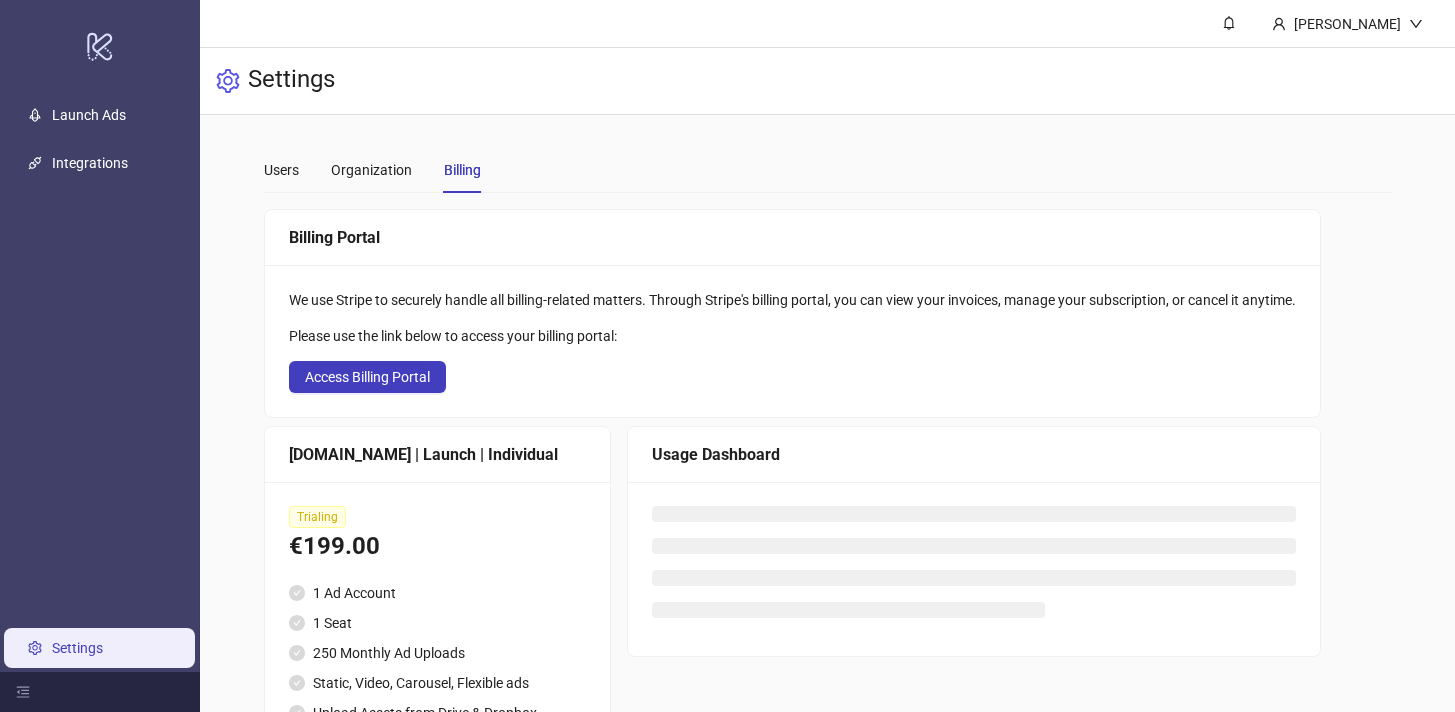 scroll, scrollTop: 0, scrollLeft: 0, axis: both 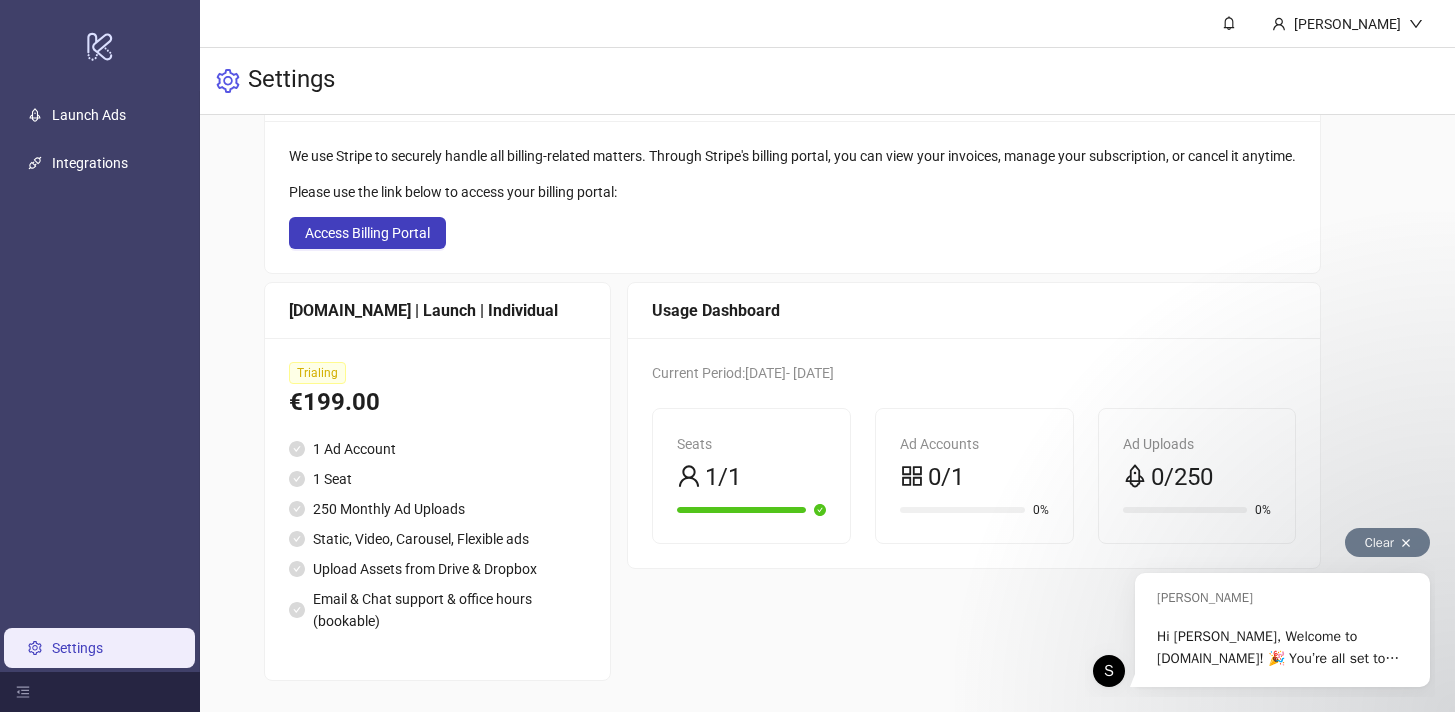 click at bounding box center (1406, 543) 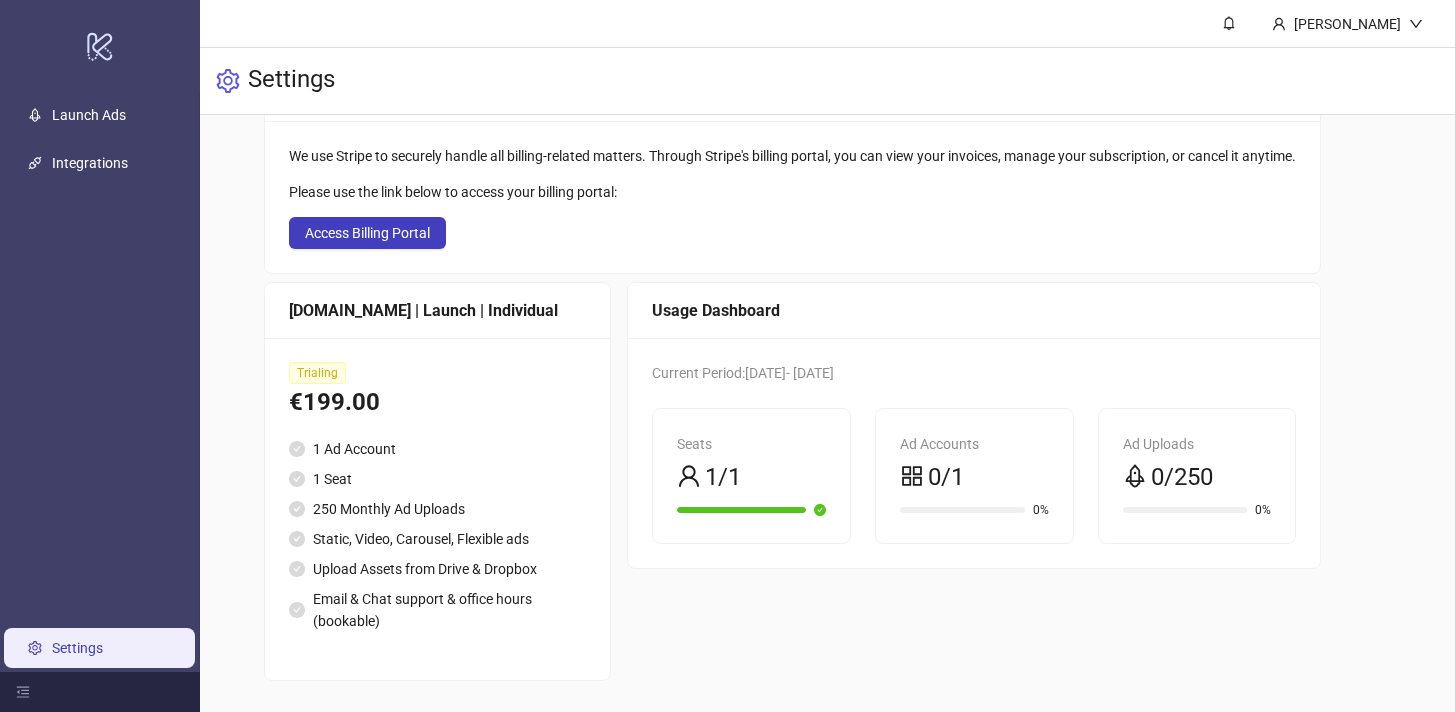 click on "Usage Dashboard Current Period:  2025-07-09  -   2025-07-16 Seats 1/1 Ad Accounts 0/1 0% Ad Uploads 0/250 0%" at bounding box center [974, 481] 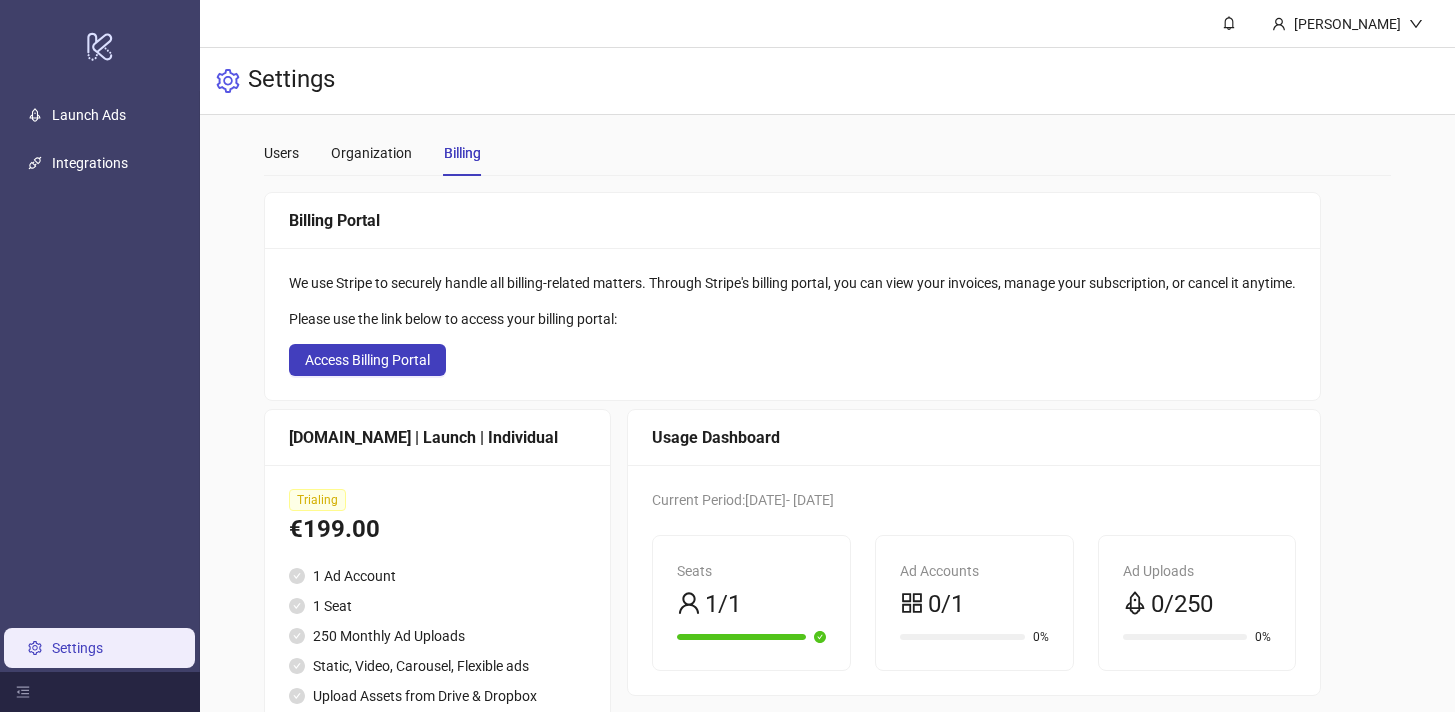 scroll, scrollTop: 3, scrollLeft: 0, axis: vertical 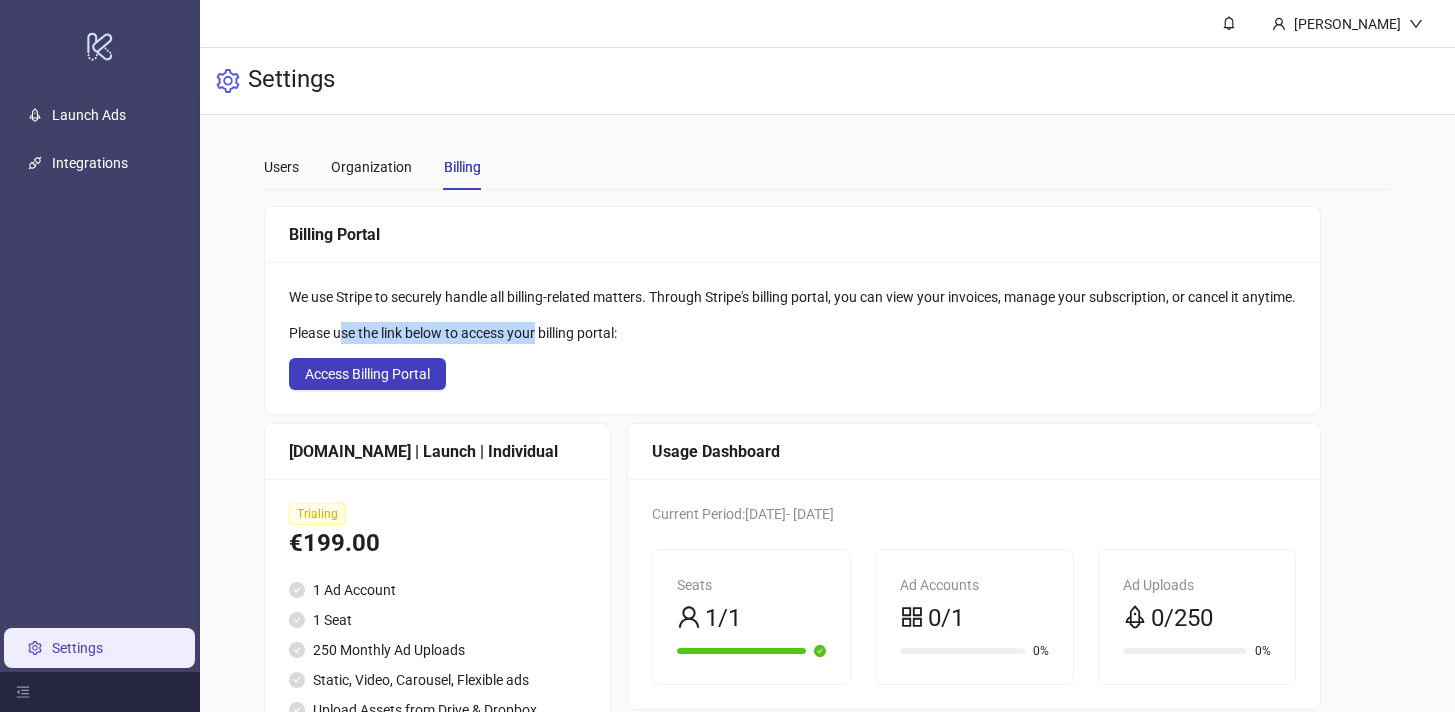 drag, startPoint x: 345, startPoint y: 332, endPoint x: 580, endPoint y: 322, distance: 235.21268 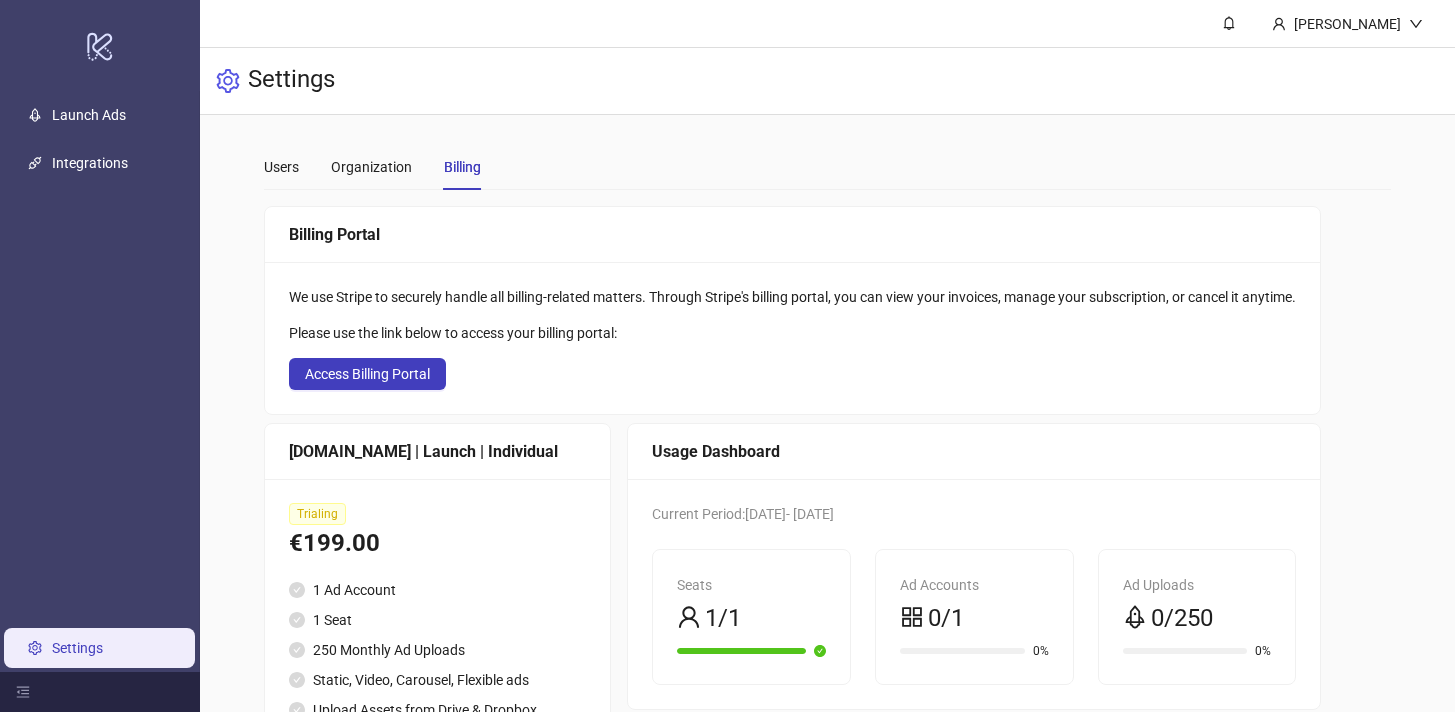 click on "Please use the link below to access your billing portal:" at bounding box center [792, 333] 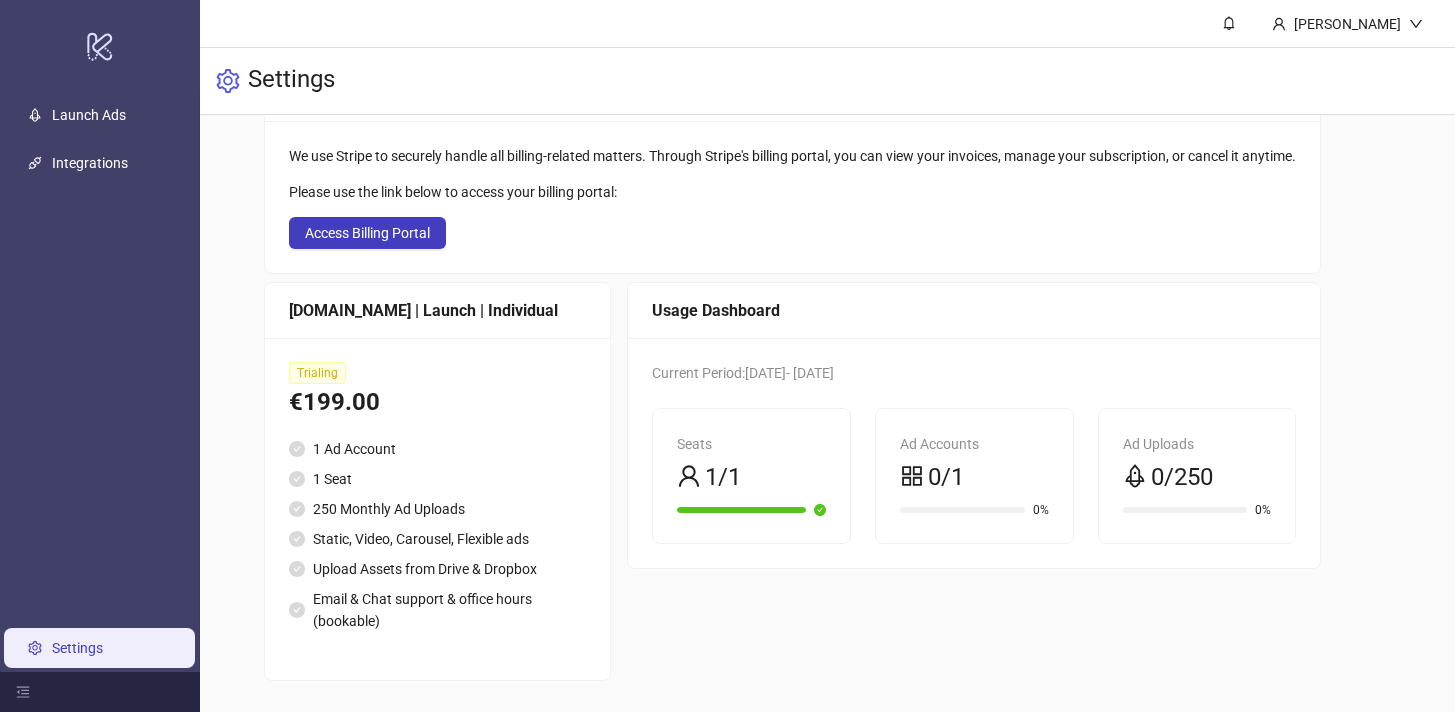 scroll, scrollTop: 0, scrollLeft: 0, axis: both 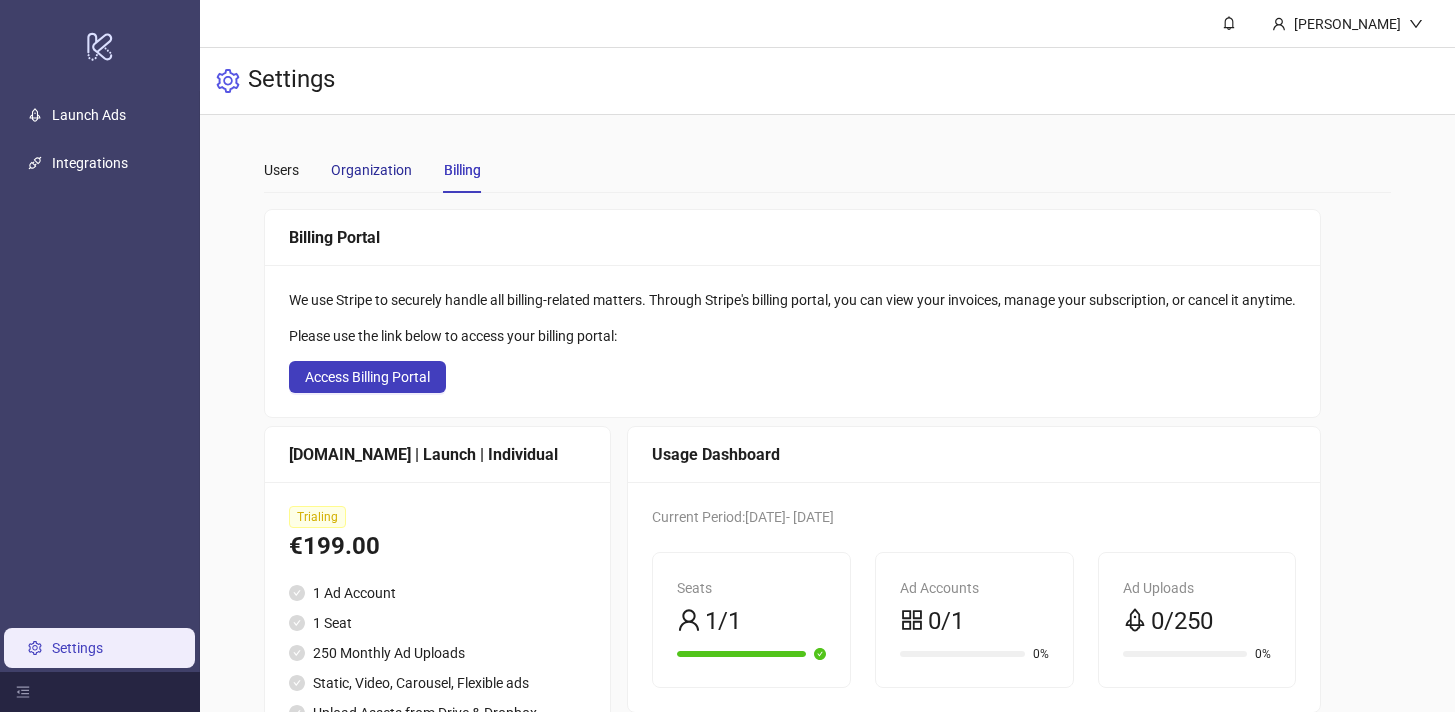 click on "Organization" at bounding box center (371, 170) 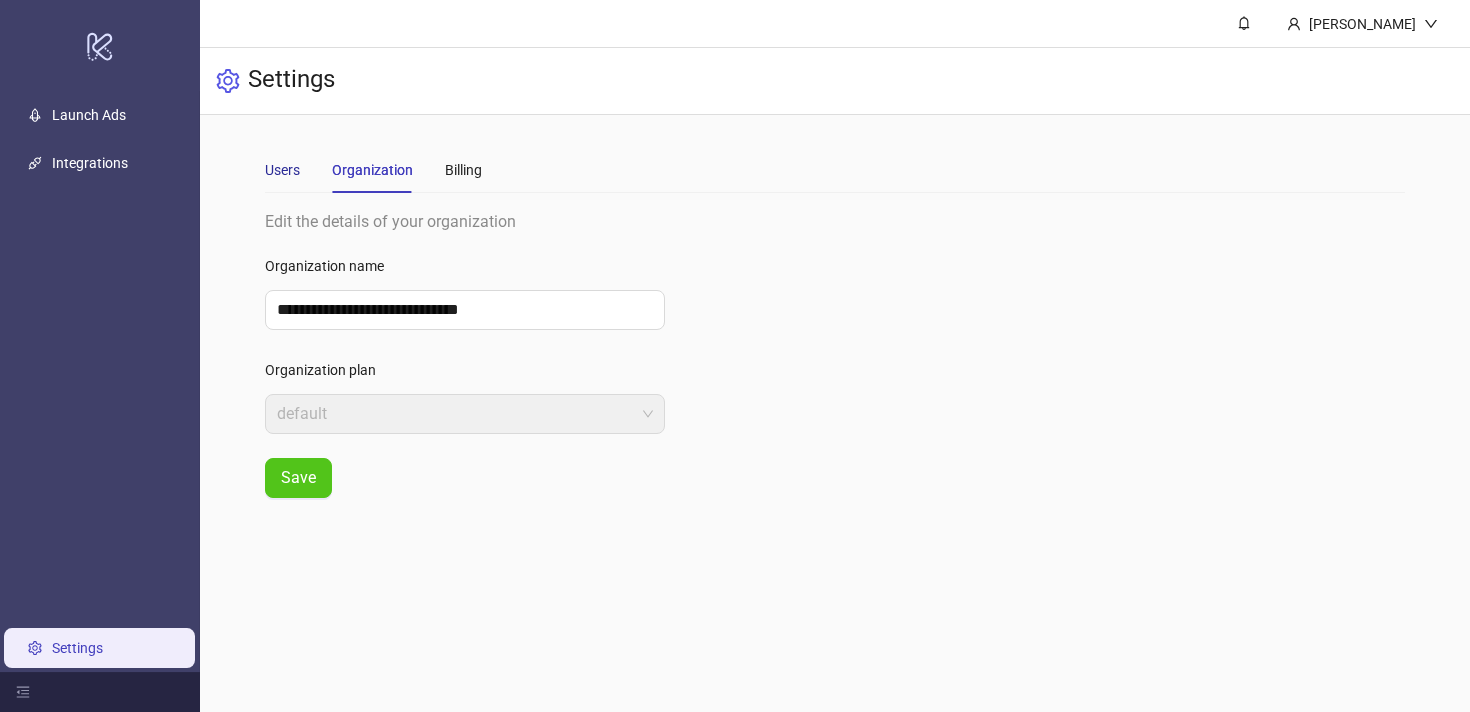 click on "Users" at bounding box center [282, 170] 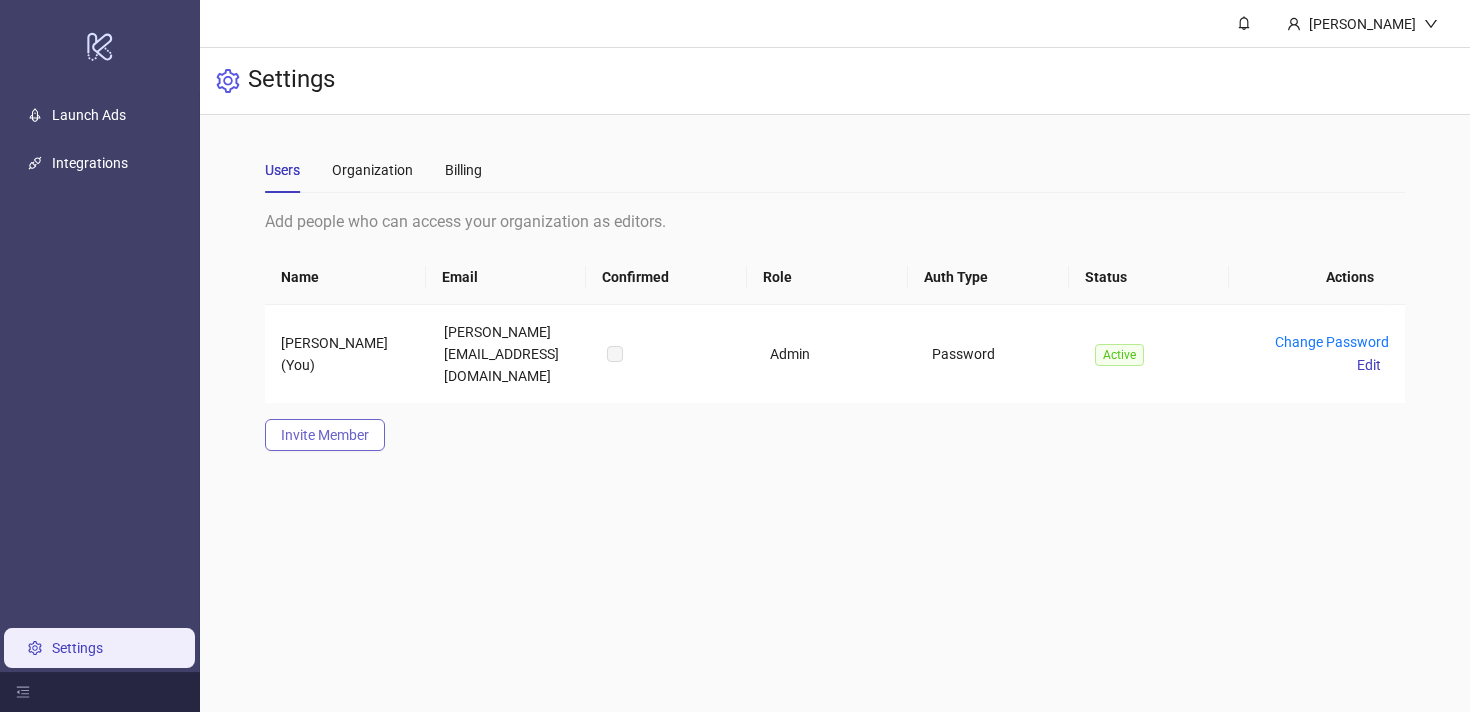 click on "Invite Member" at bounding box center [325, 435] 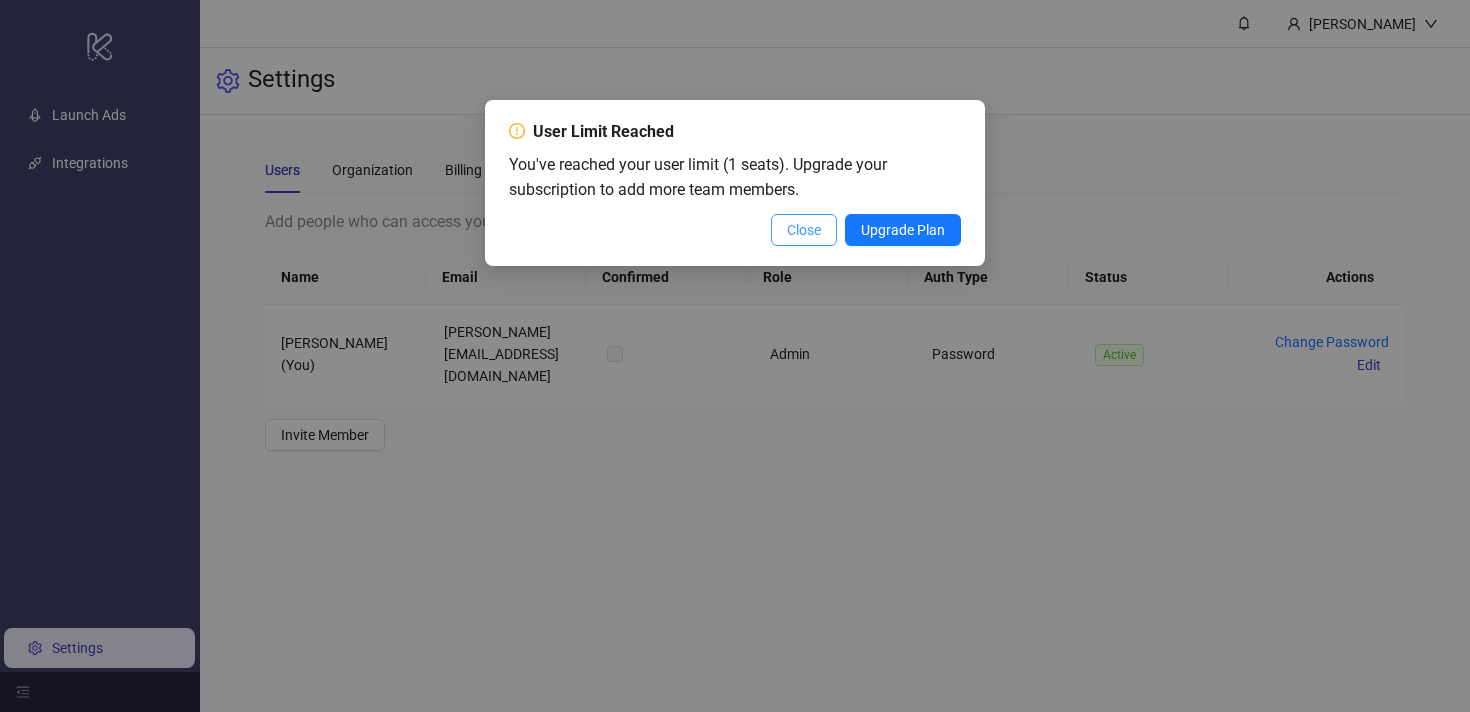 click on "Close" at bounding box center (804, 230) 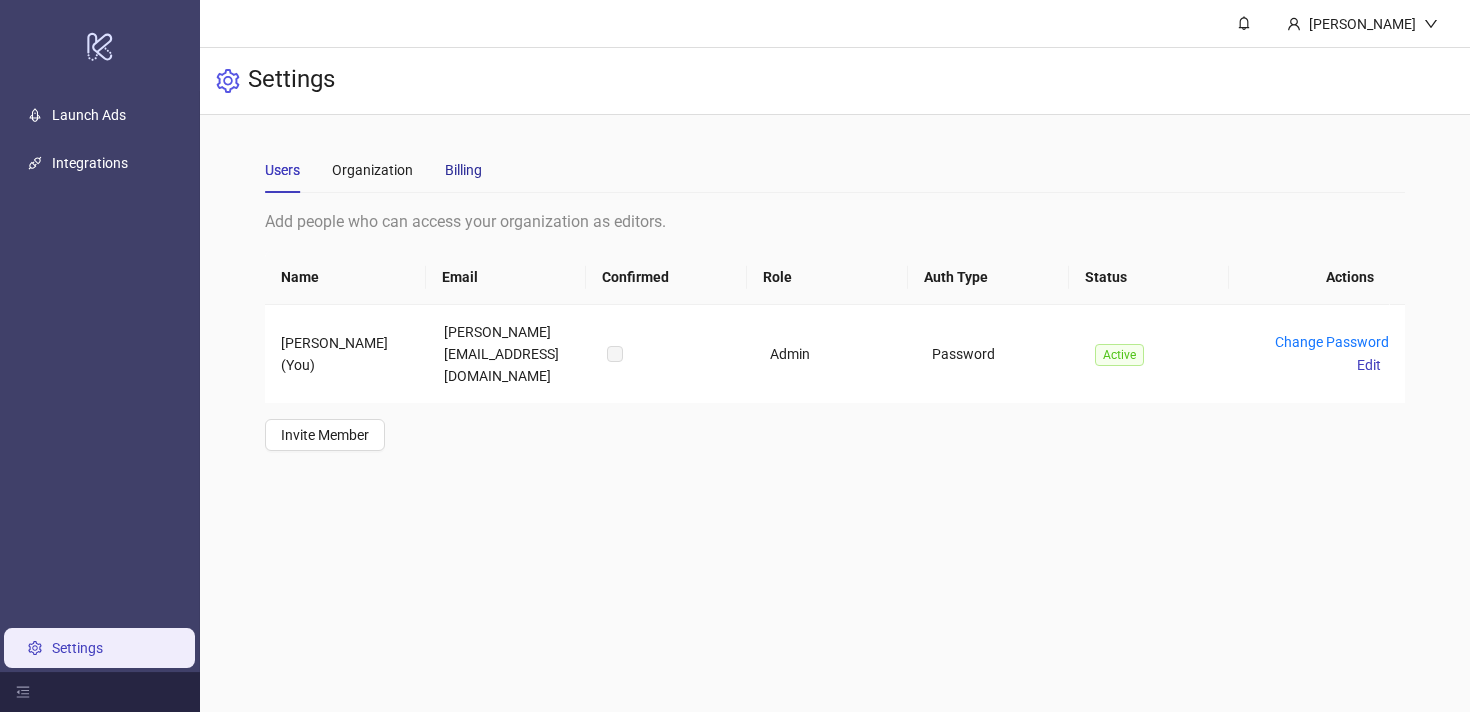 click on "Billing" at bounding box center [463, 170] 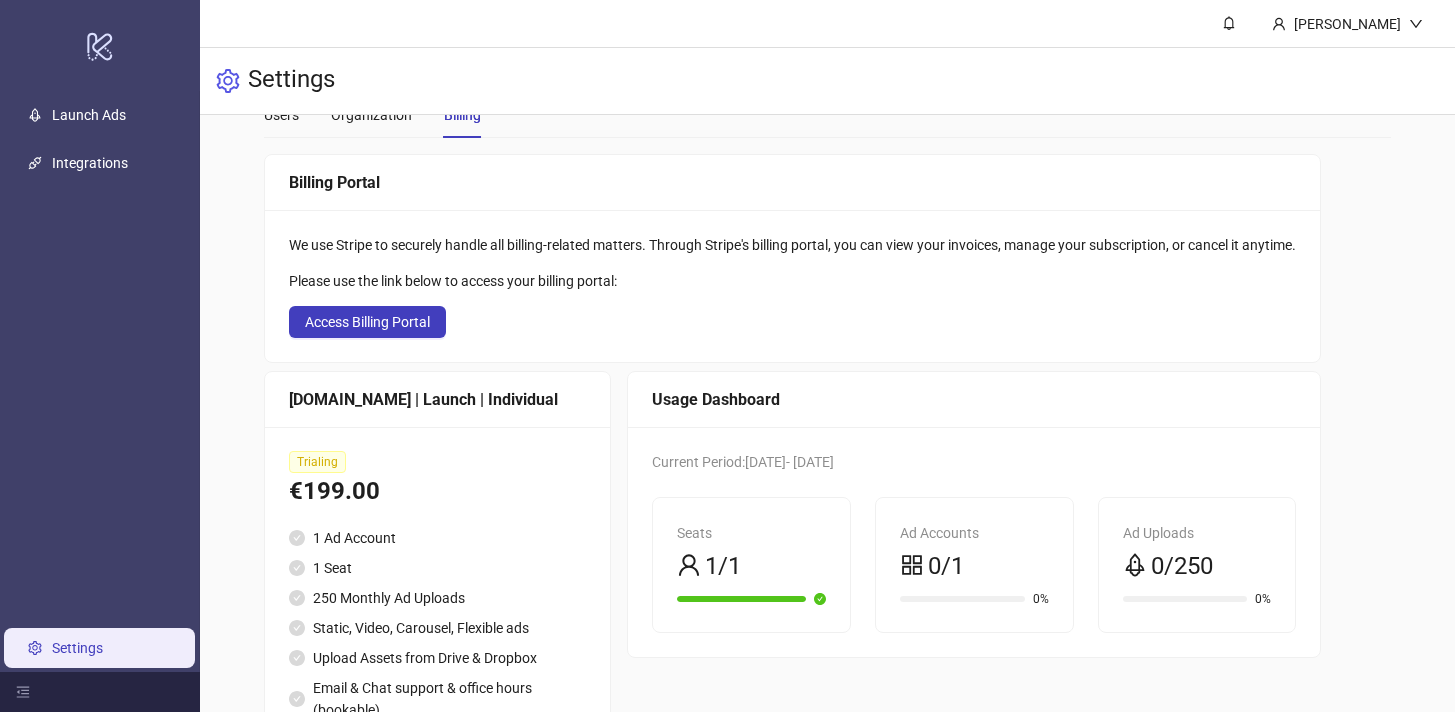 scroll, scrollTop: 0, scrollLeft: 0, axis: both 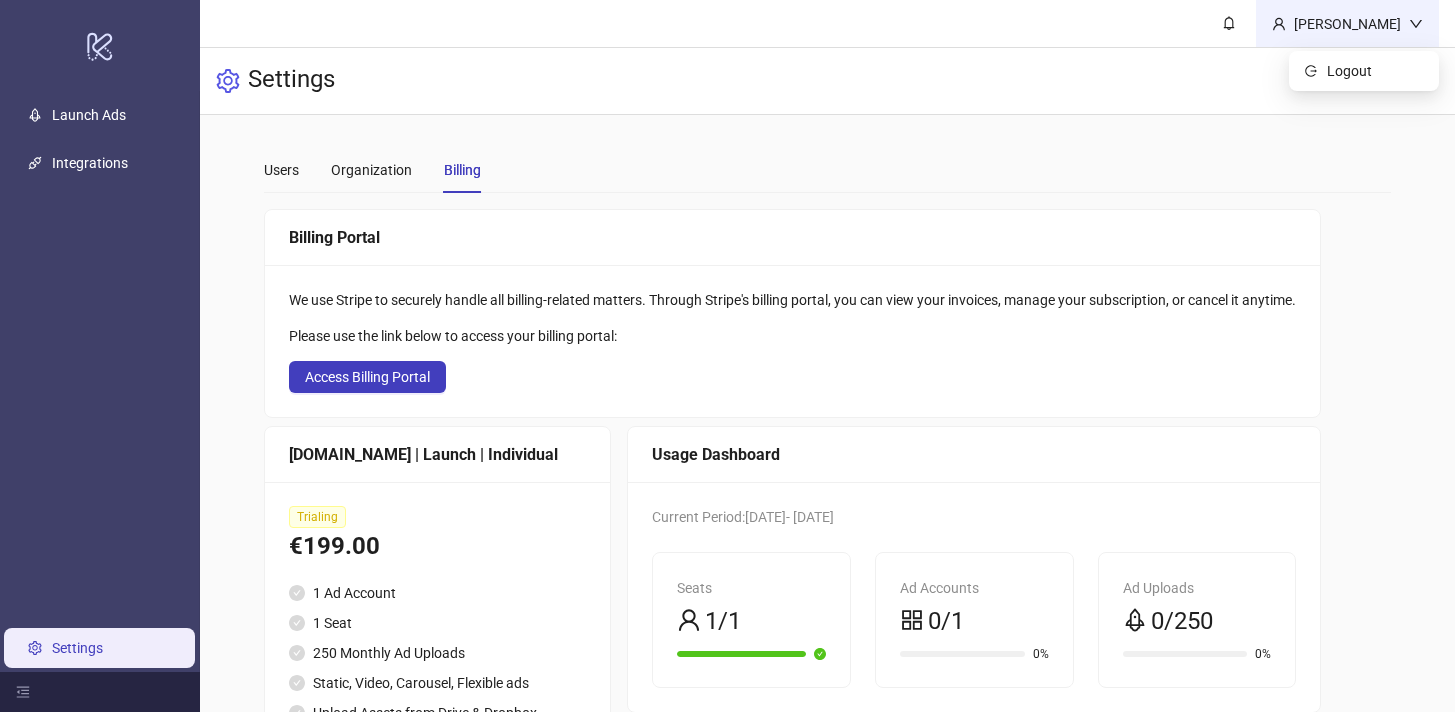 click 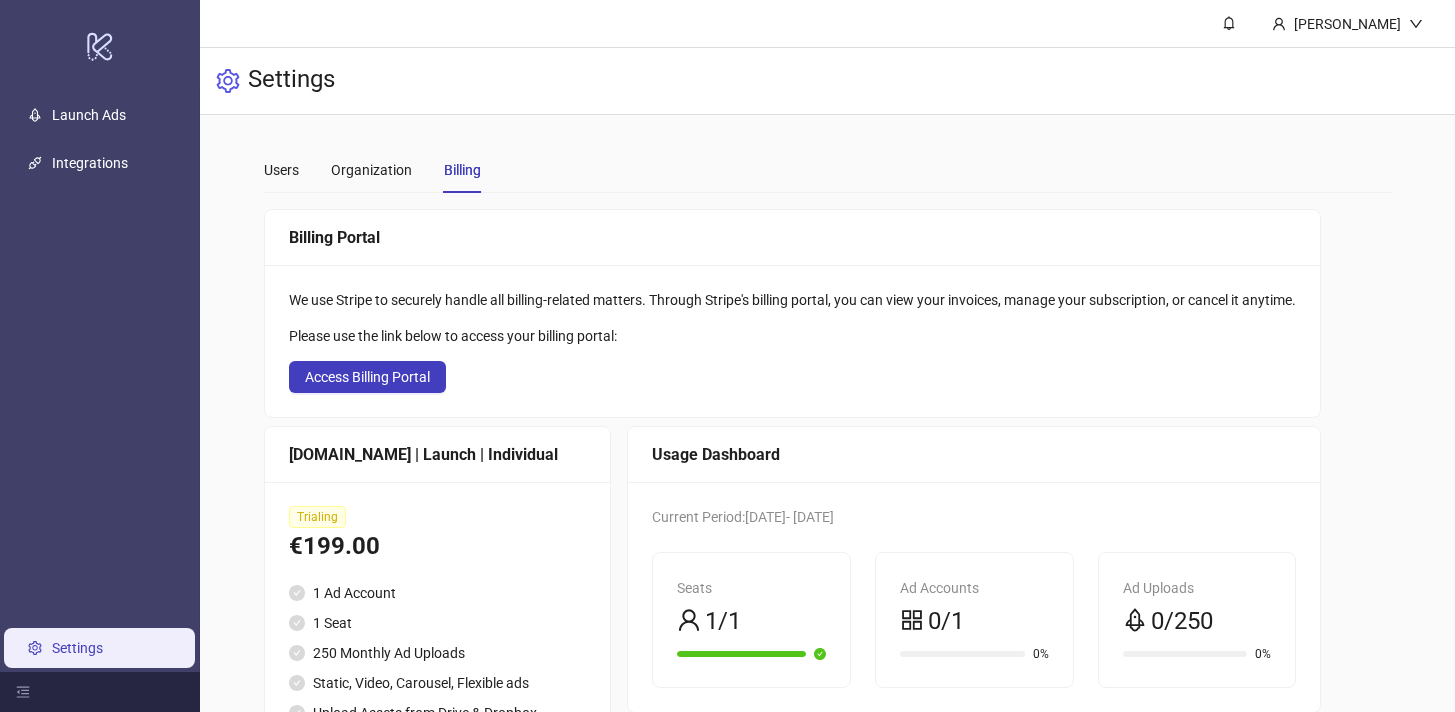 click on "**********" at bounding box center [827, 486] 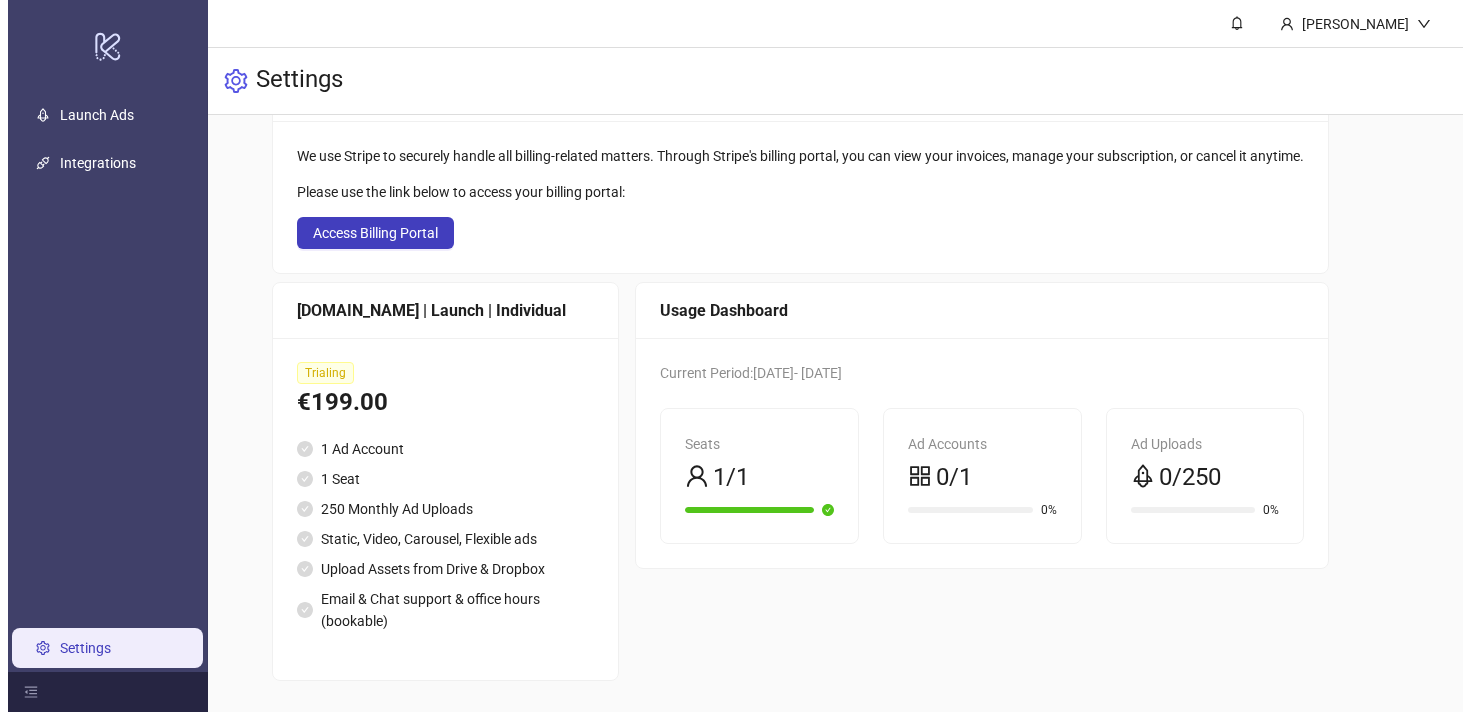 scroll, scrollTop: 0, scrollLeft: 0, axis: both 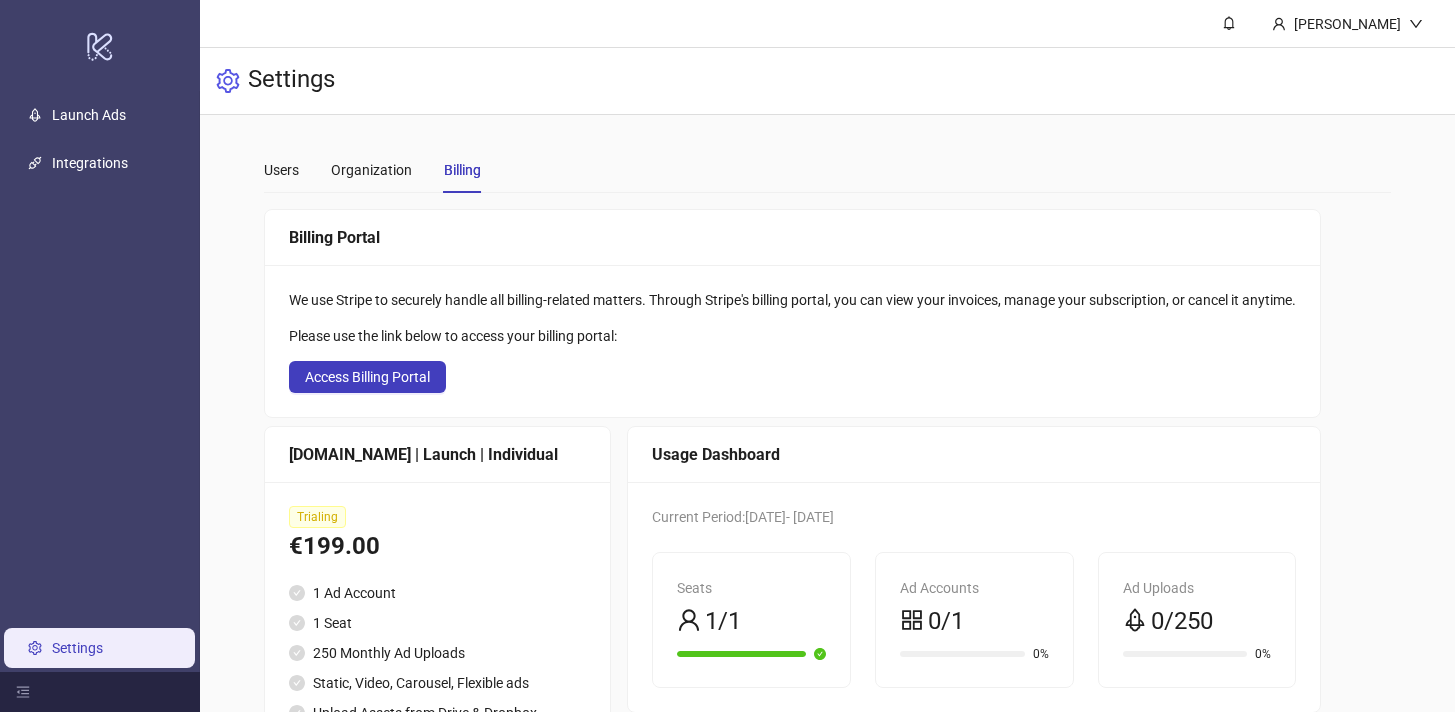 click on "**********" at bounding box center (827, 486) 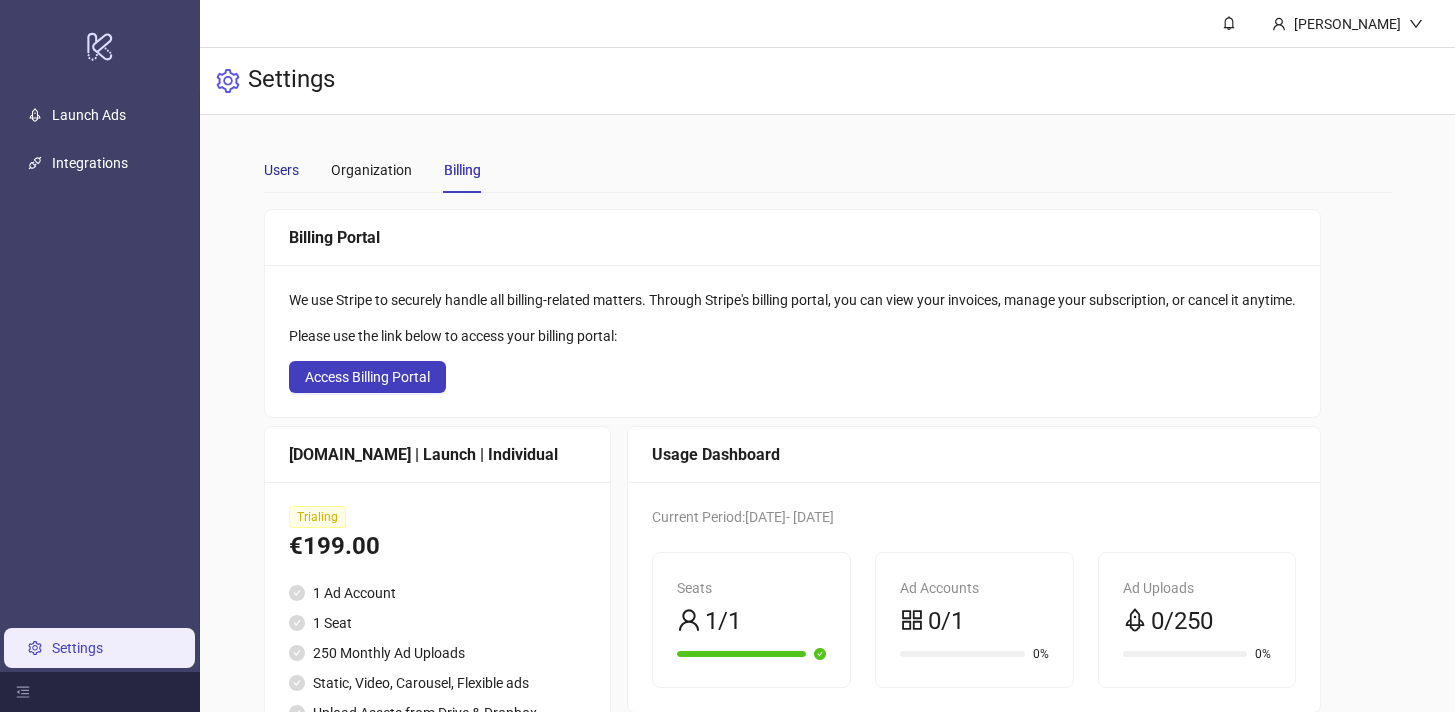 click on "Users" at bounding box center [281, 170] 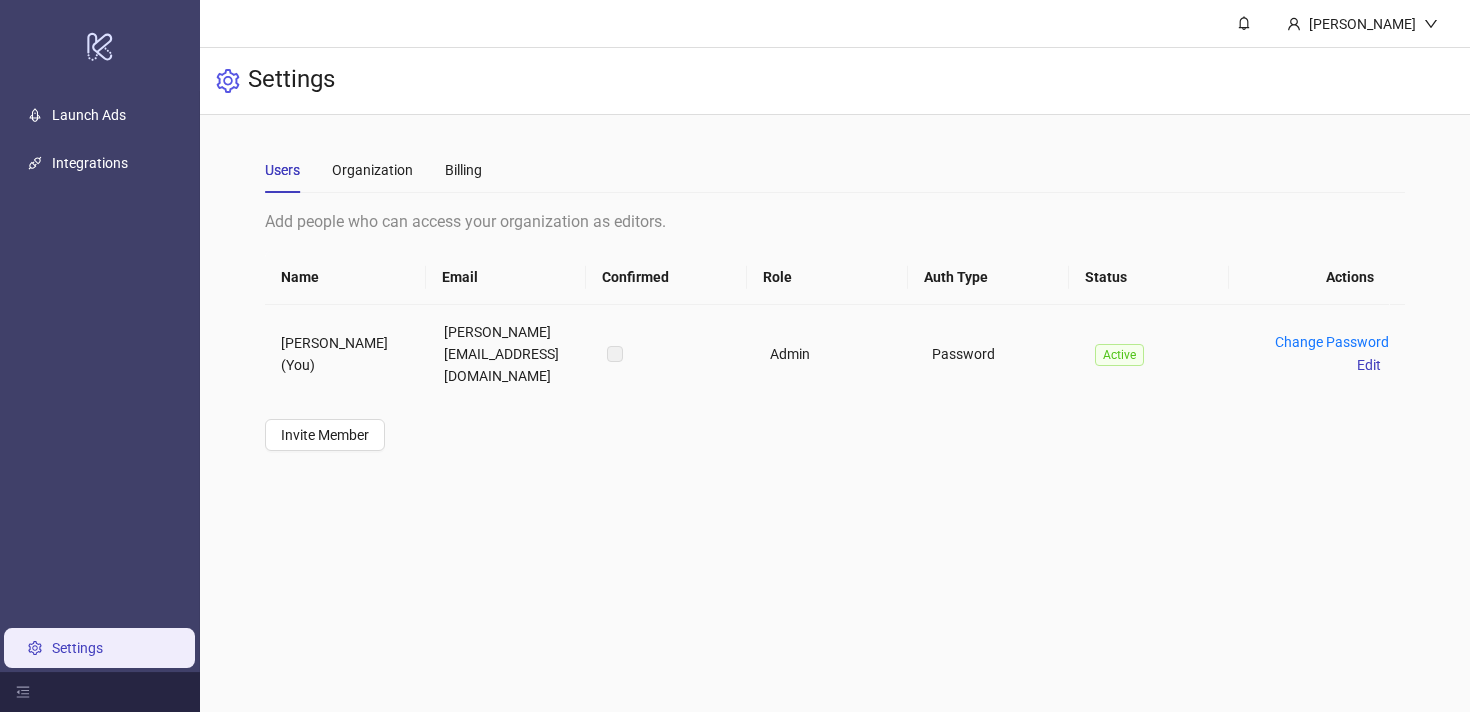 click at bounding box center (615, 354) 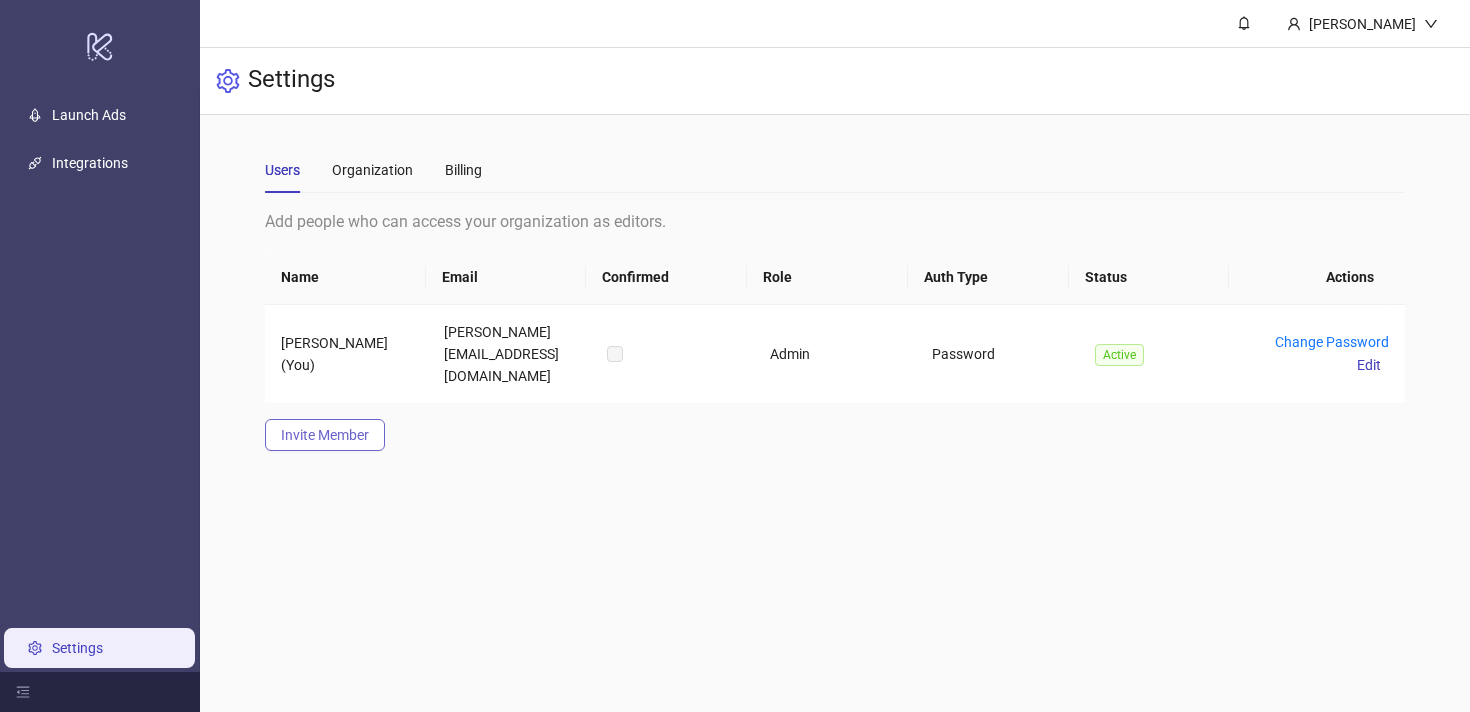 click on "Invite Member" at bounding box center [325, 435] 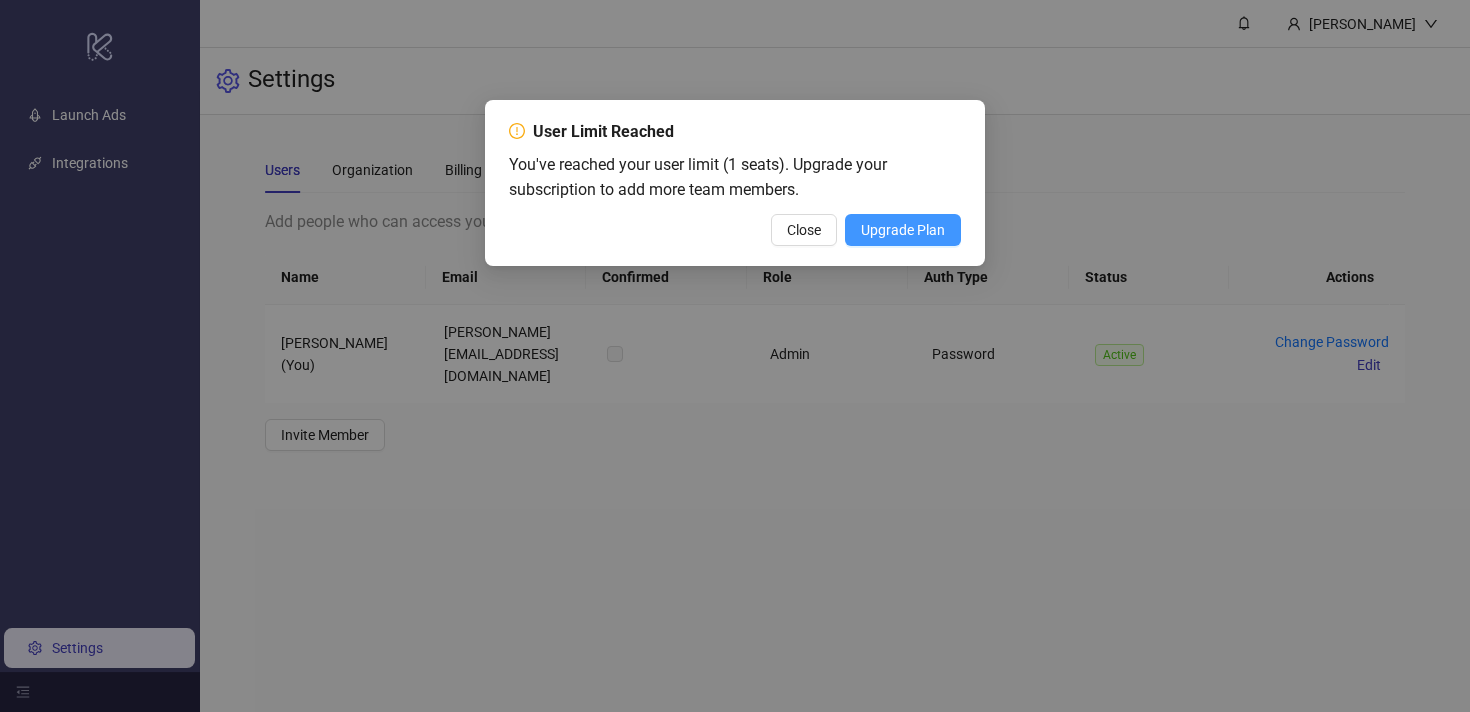click on "Upgrade Plan" at bounding box center (903, 230) 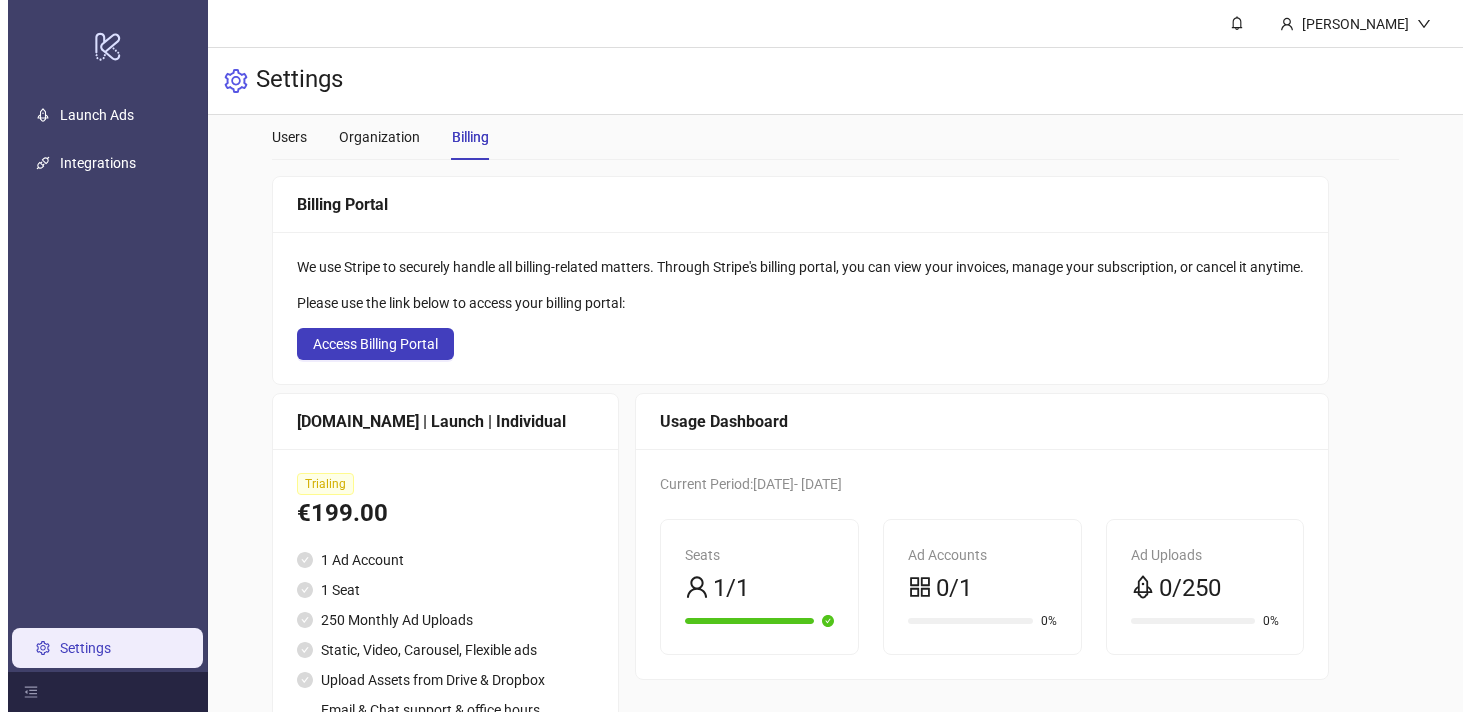 scroll, scrollTop: 0, scrollLeft: 0, axis: both 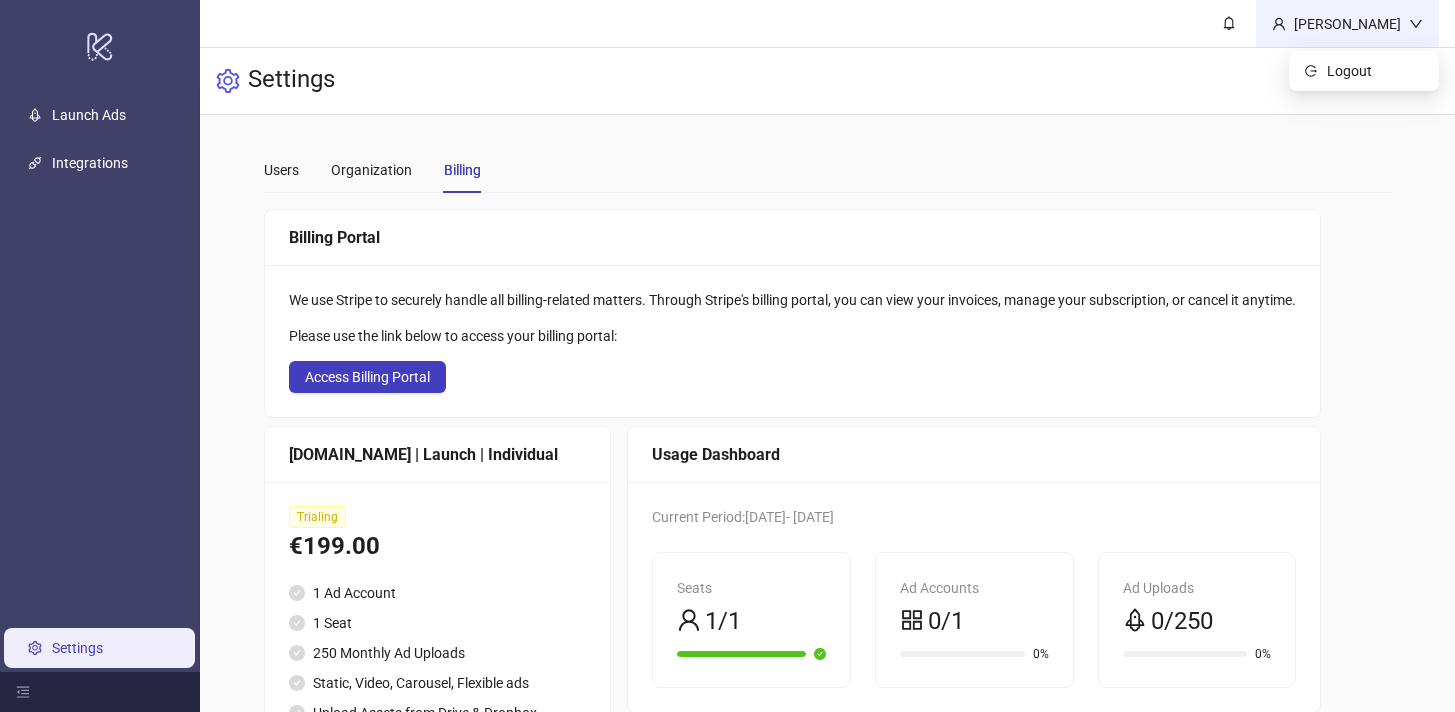 click on "[PERSON_NAME]" at bounding box center (1347, 23) 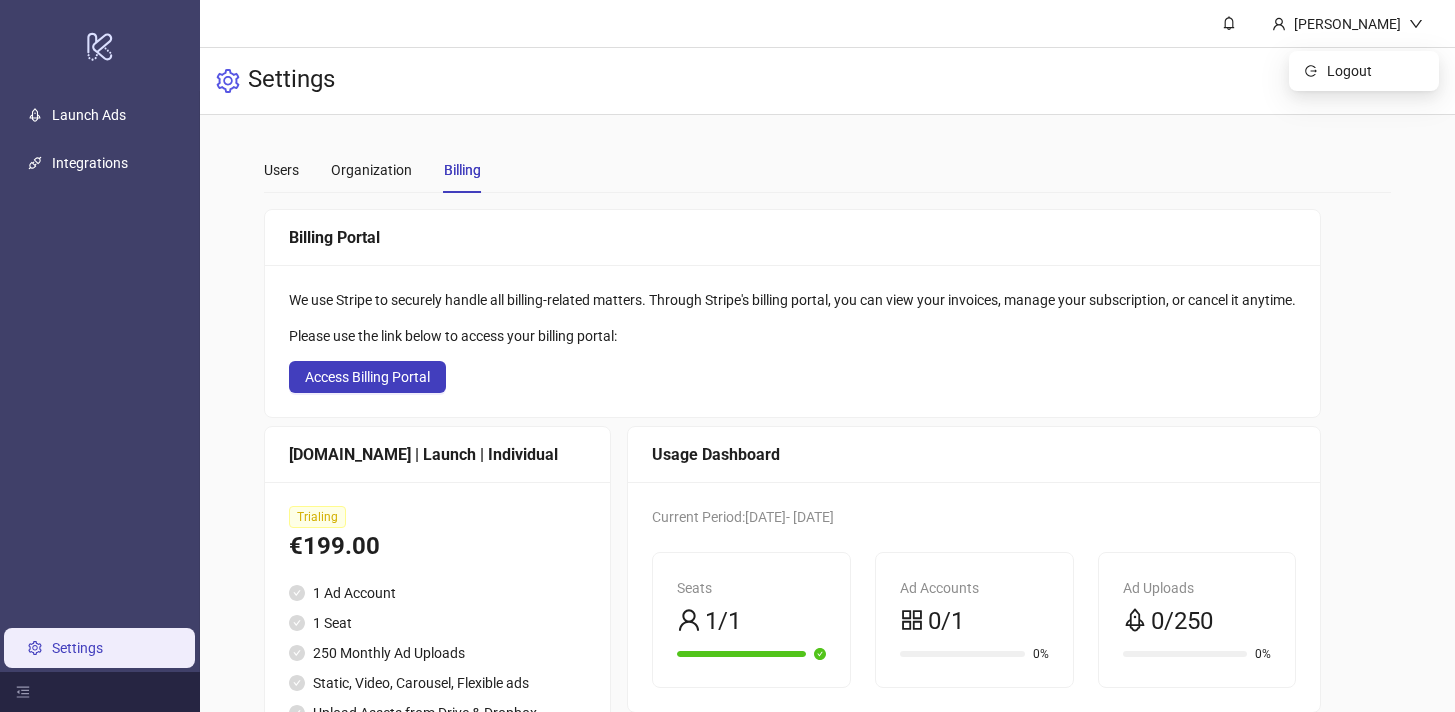 click on "Users Organization Billing Billing Portal We use Stripe to securely handle all billing-related matters. Through Stripe's billing portal, you can view your invoices, manage your subscription, or cancel it anytime. Please use the link below to access your billing portal: Access Billing Portal Kitchn.io | Launch | Individual Trialing €199.00 1 Ad Account 1 Seat 250 Monthly Ad Uploads Static, Video, Carousel, Flexible ads Upload Assets from Drive & Dropbox Email & Chat support & office hours (bookable) Usage Dashboard Current Period:  2025-07-09  -   2025-07-16 Seats 1/1 Ad Accounts 0/1 0% Ad Uploads 0/250 0%" at bounding box center [827, 486] 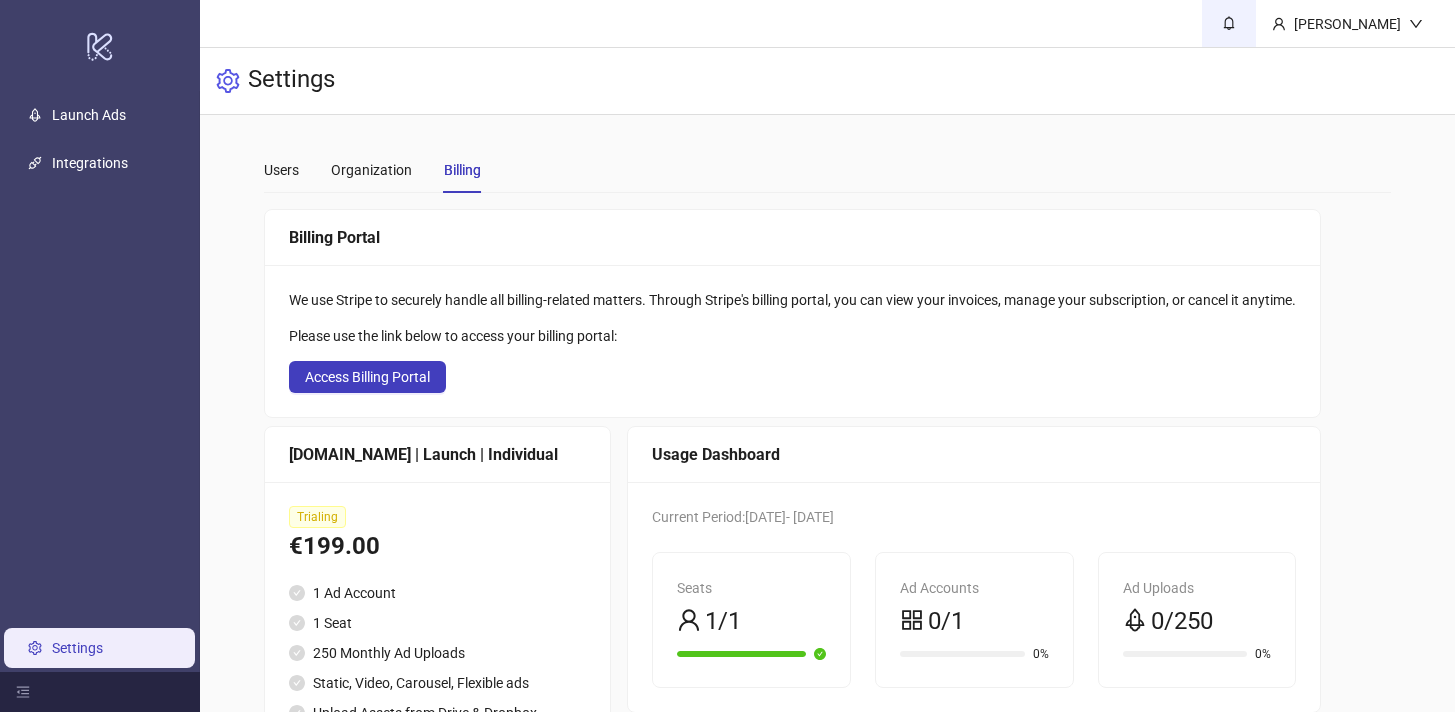 click 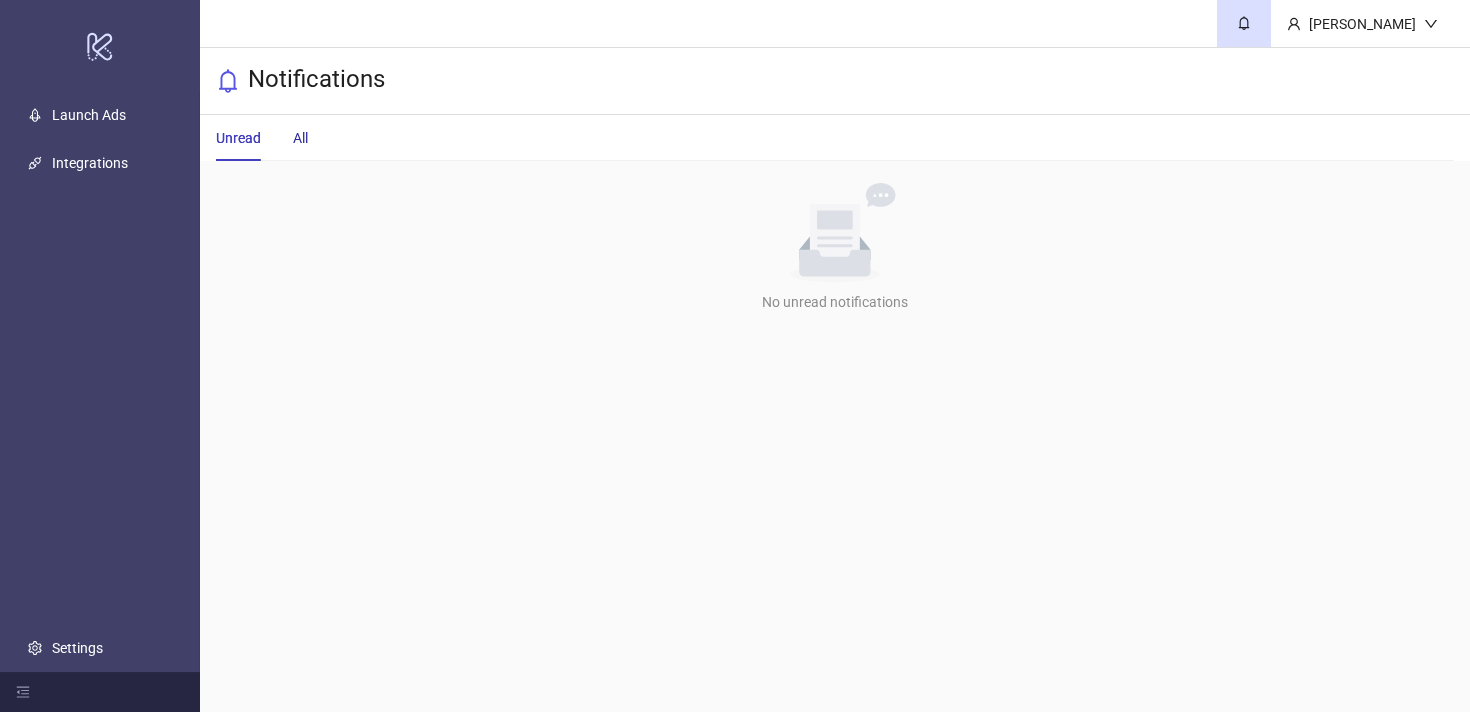 click on "All" at bounding box center [300, 138] 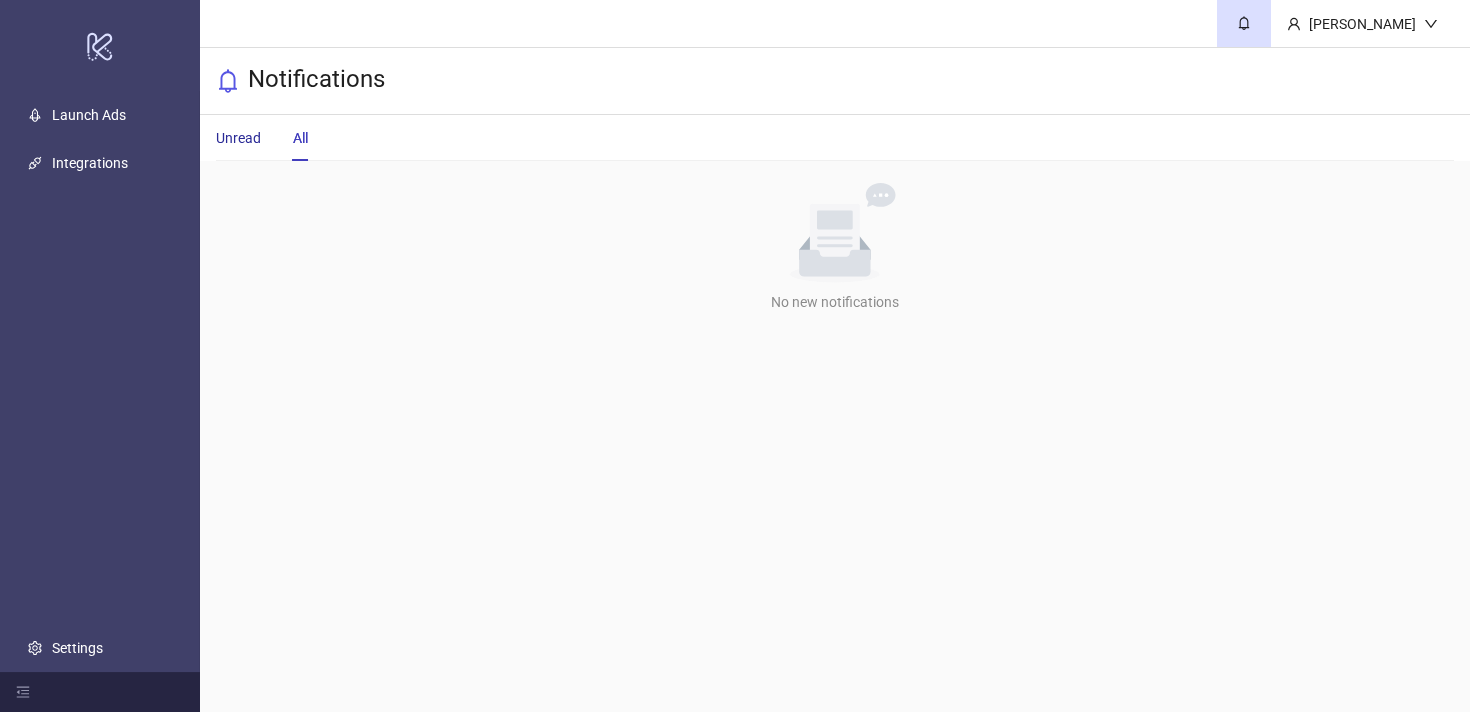 click on "Unread" at bounding box center (238, 138) 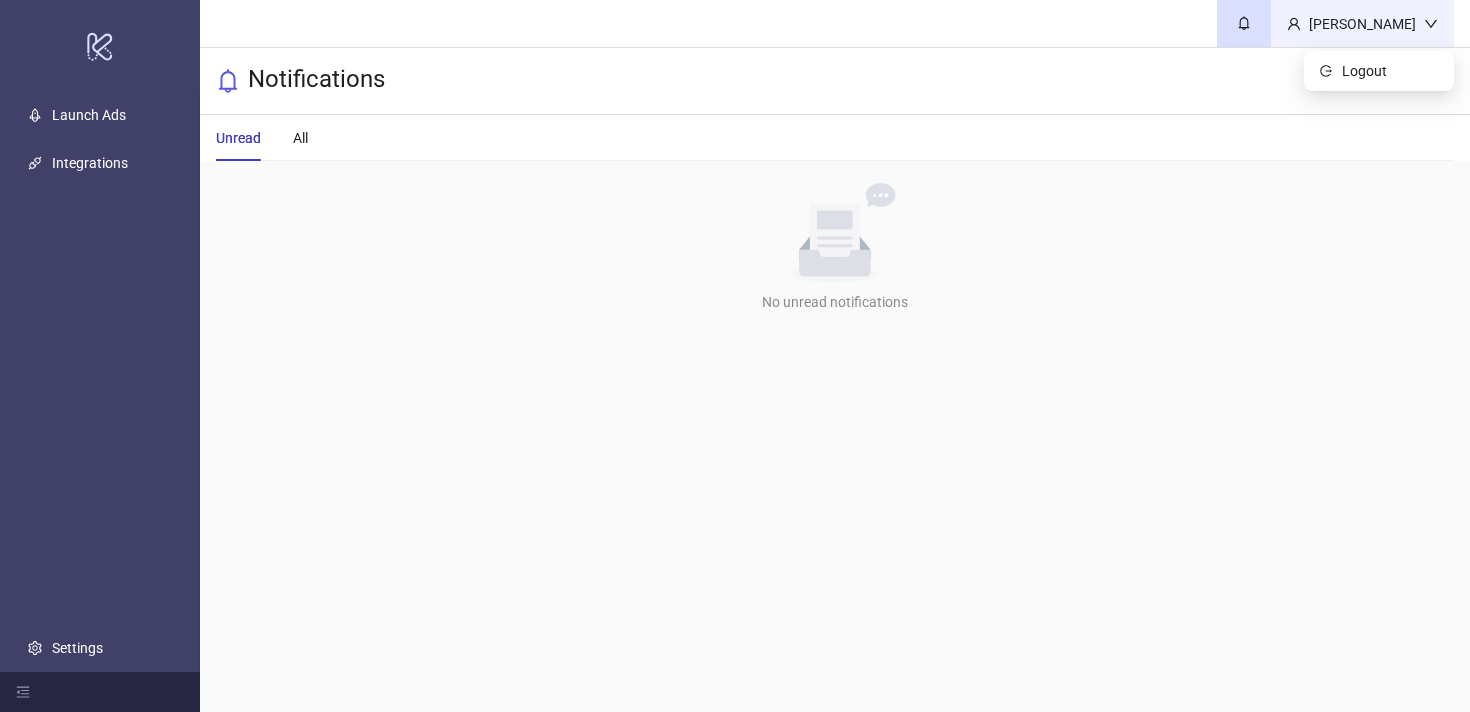 click on "Andrius Zajančkauskas" at bounding box center (1362, 24) 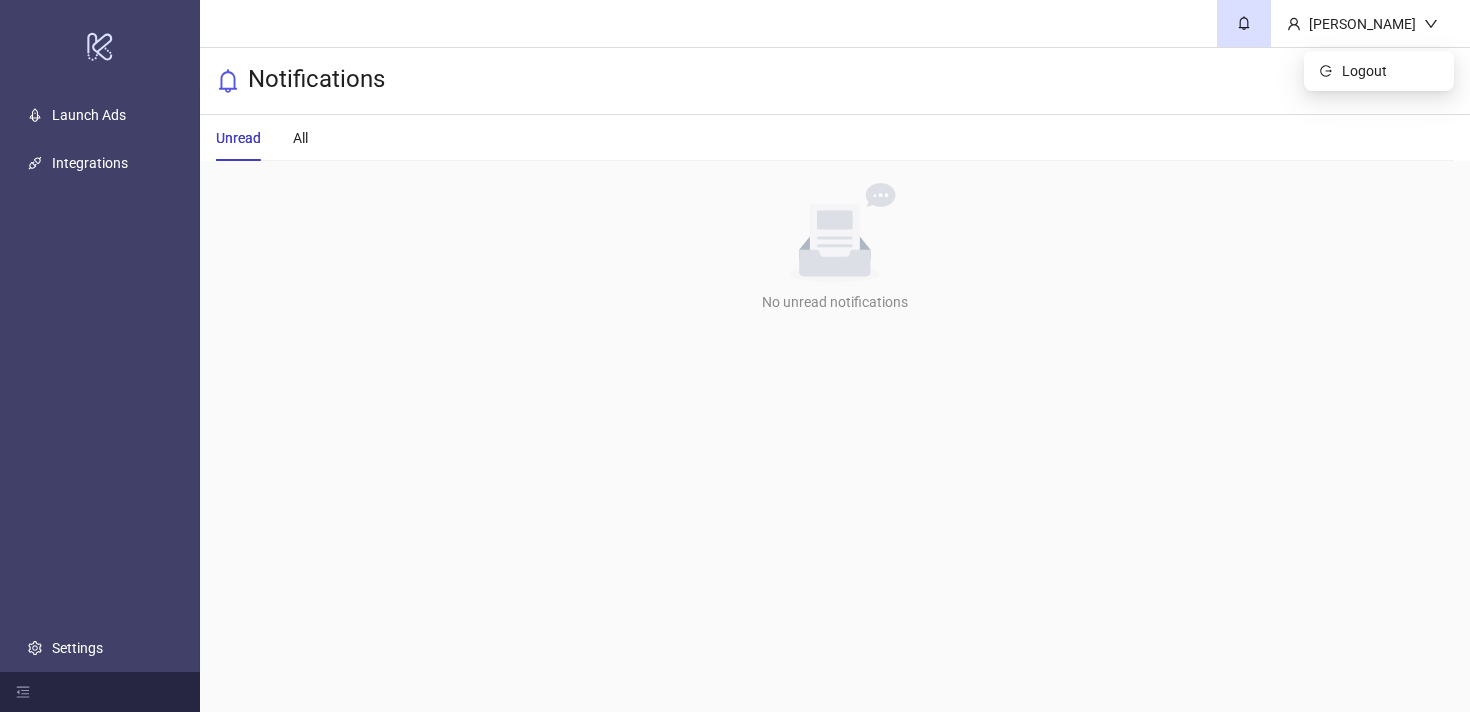 click on "No data" at bounding box center [835, 233] 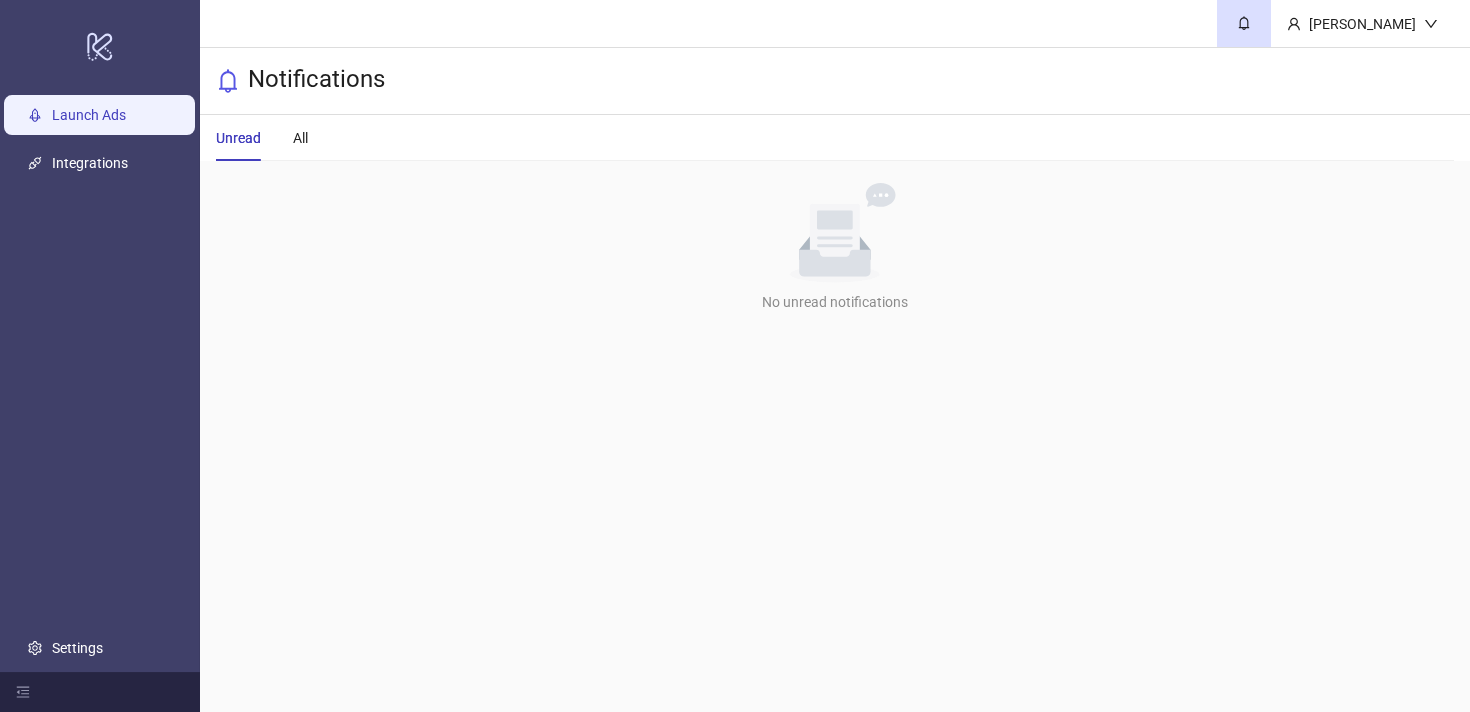 click on "Launch Ads" at bounding box center [89, 115] 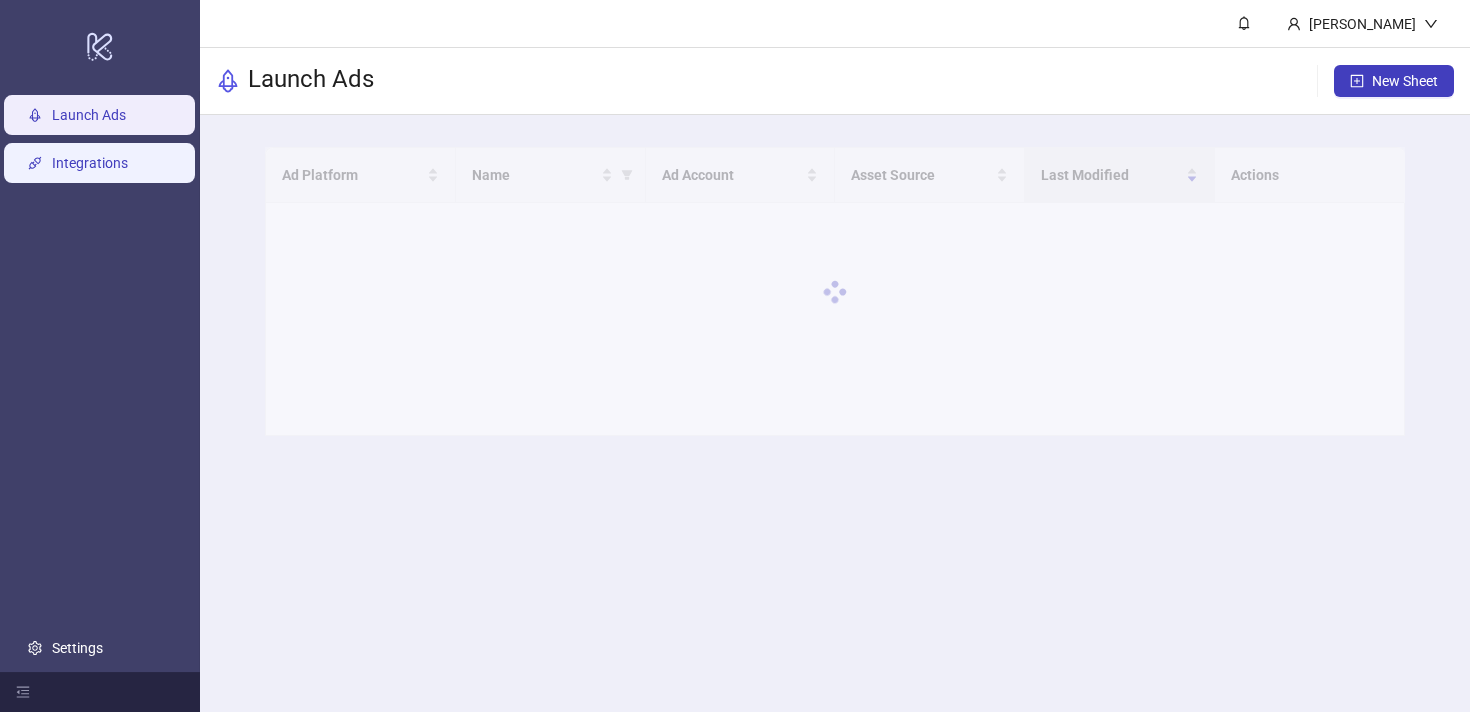 click on "Integrations" at bounding box center [90, 163] 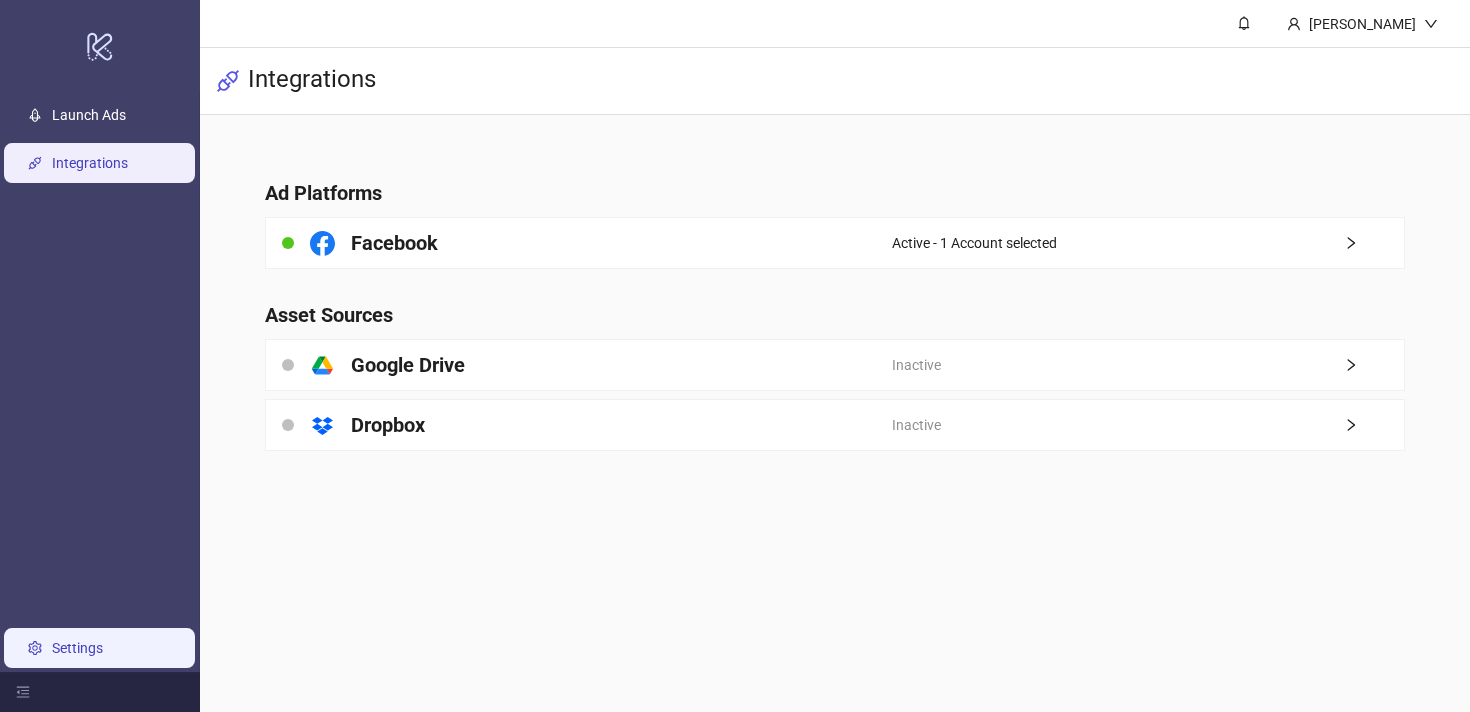 click on "Settings" at bounding box center [77, 648] 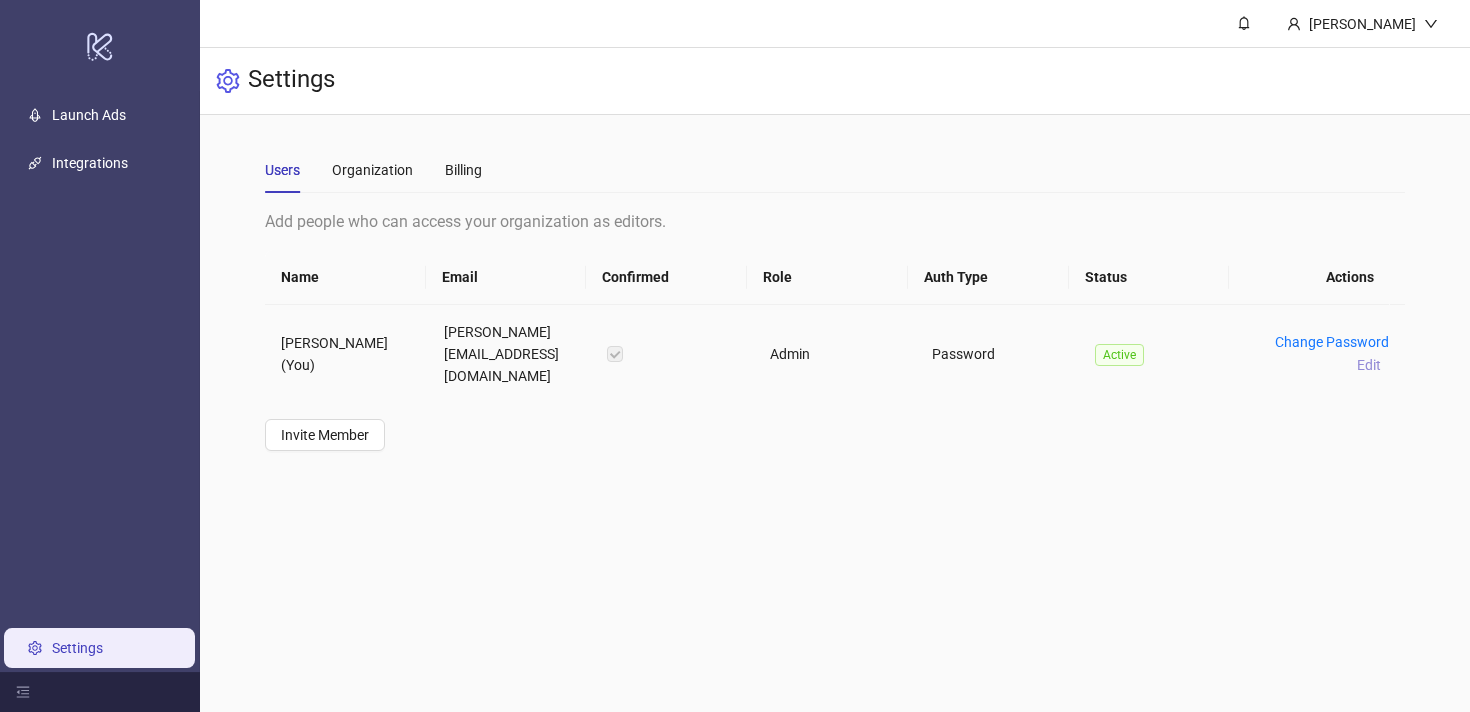 click on "Edit" at bounding box center [1369, 365] 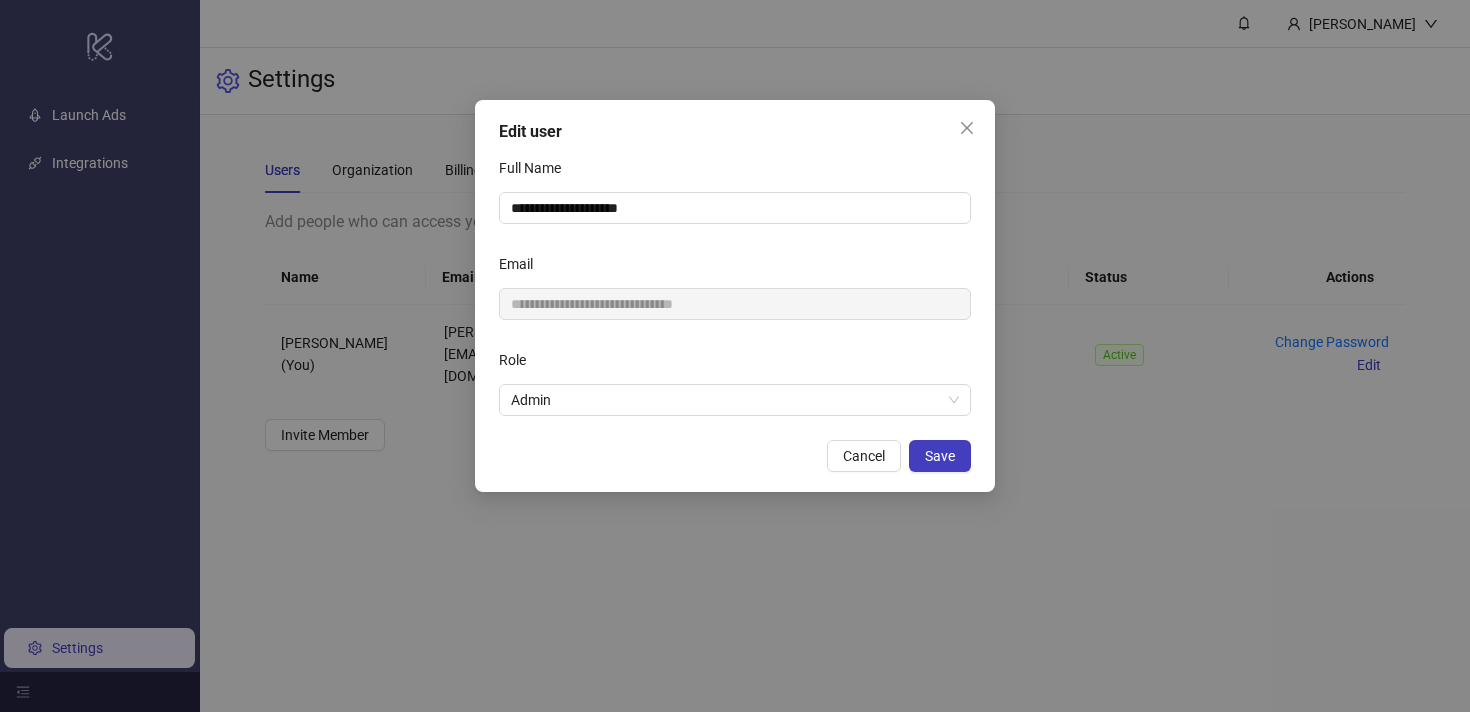 click on "Cancel" at bounding box center [864, 456] 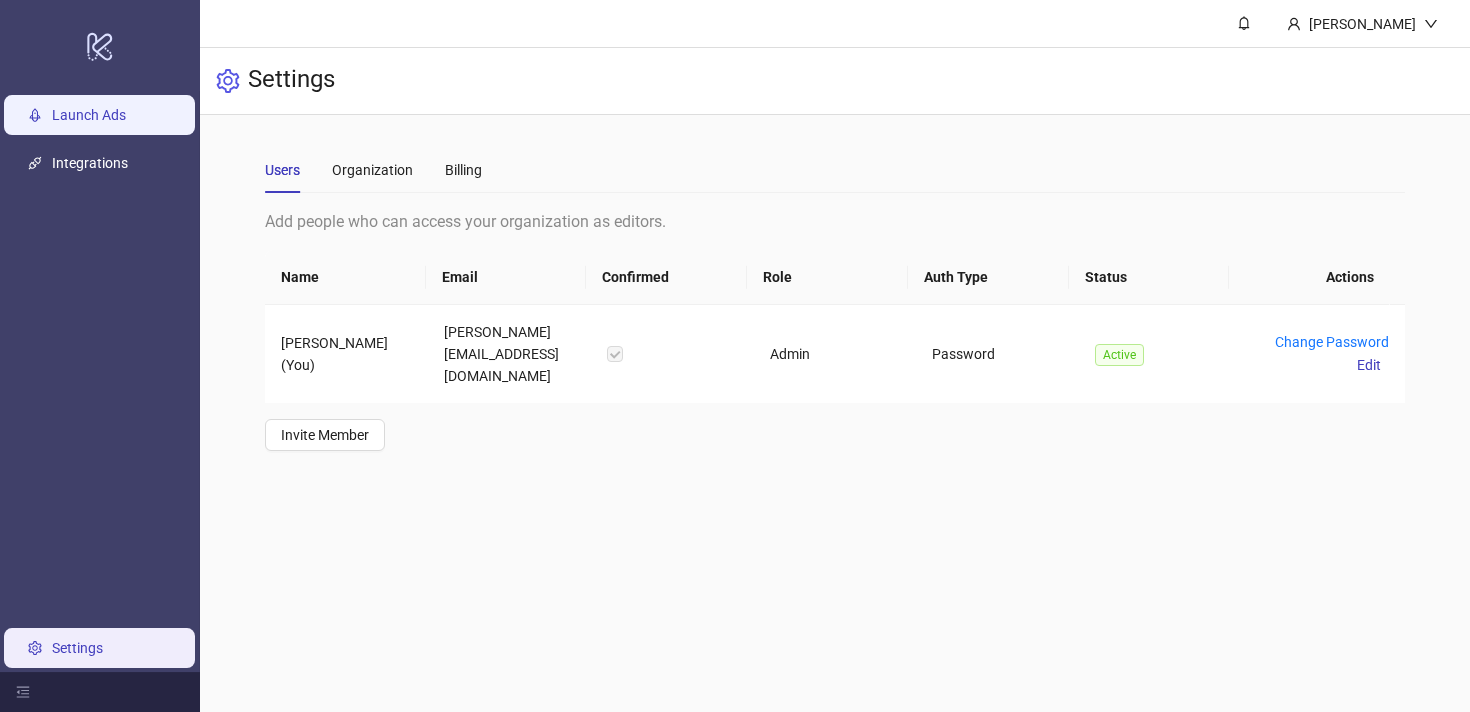 click on "Launch Ads" at bounding box center [89, 115] 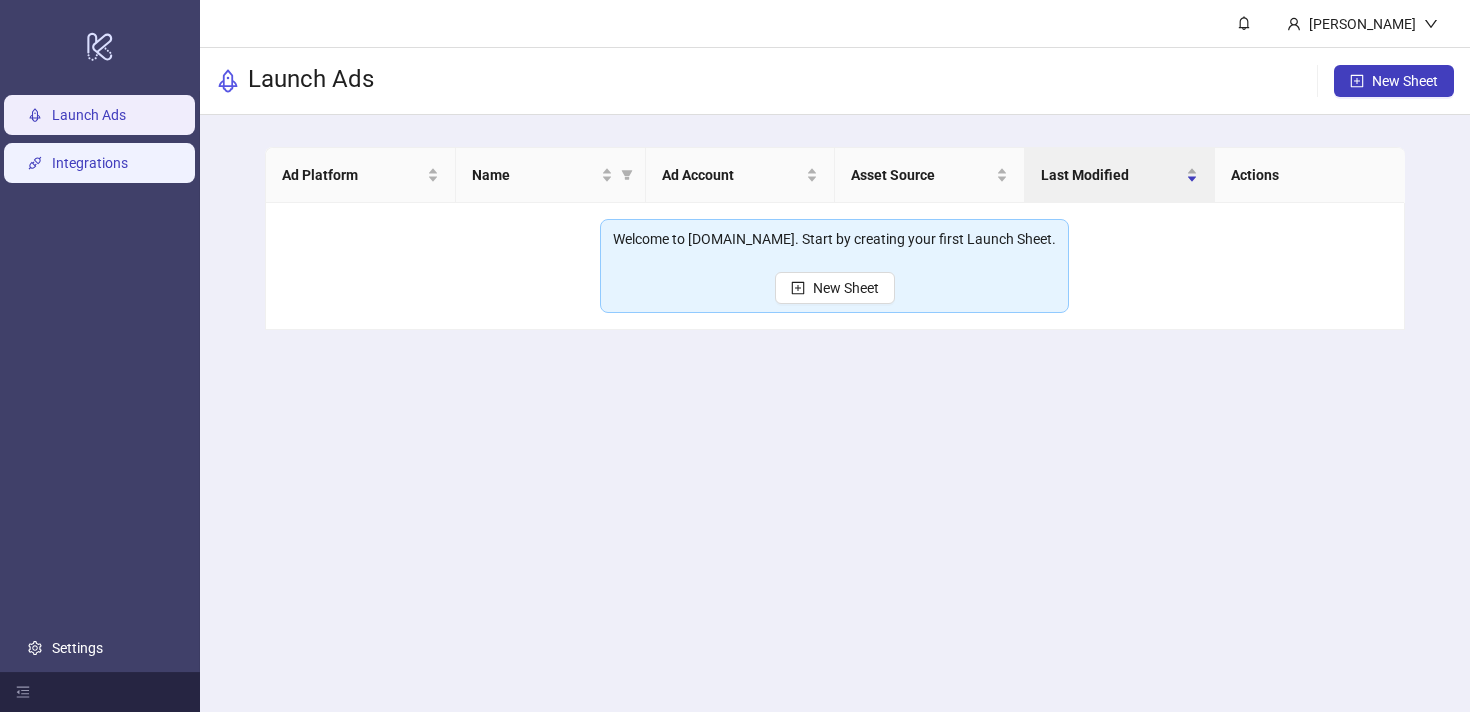 click on "Integrations" at bounding box center [90, 163] 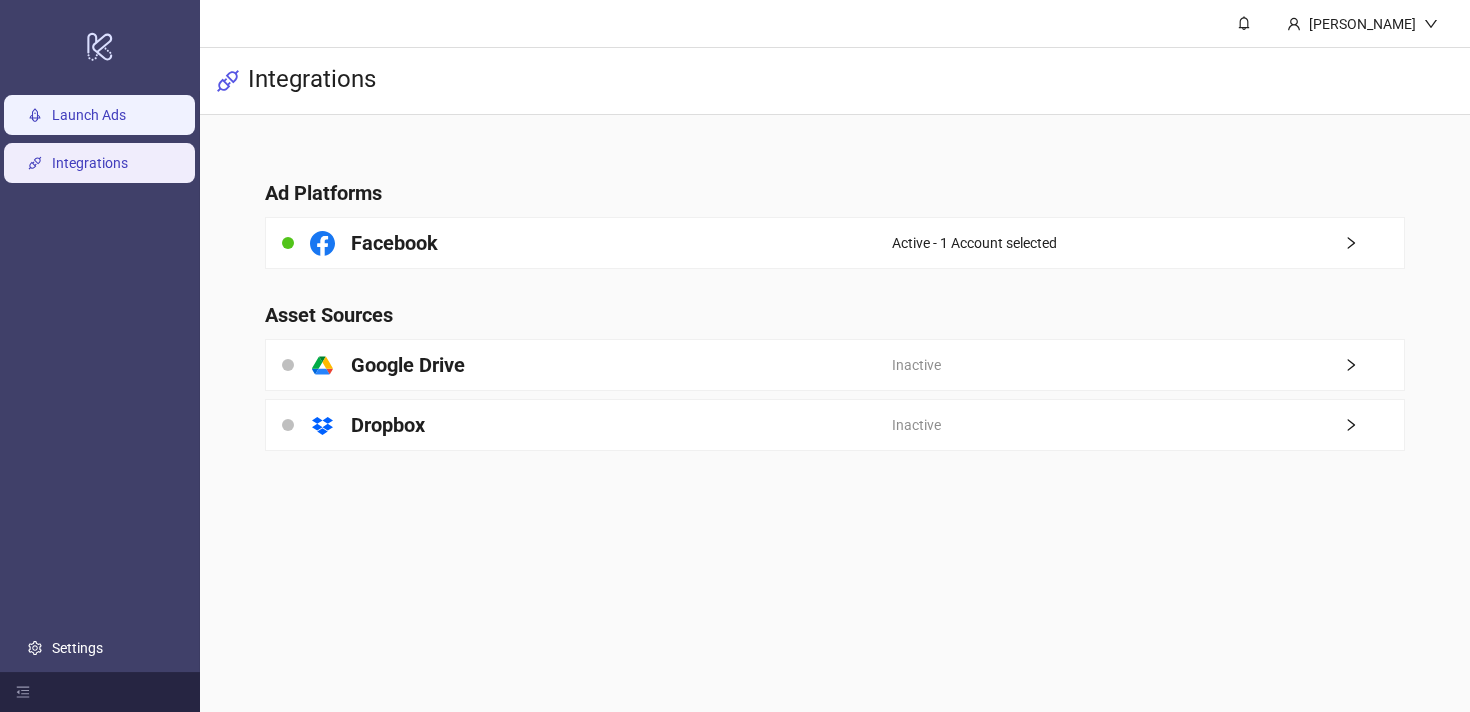 click on "Launch Ads" at bounding box center (89, 115) 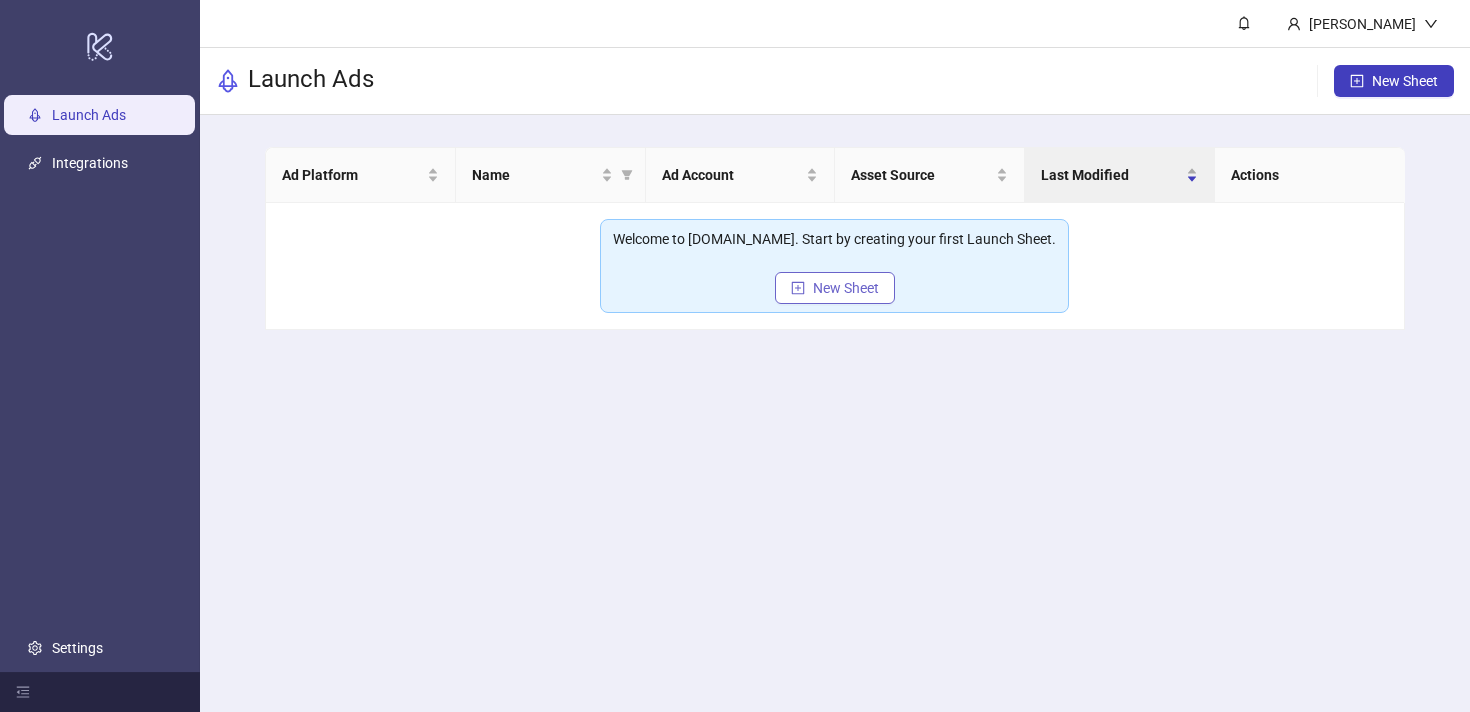 click on "New Sheet" at bounding box center [835, 288] 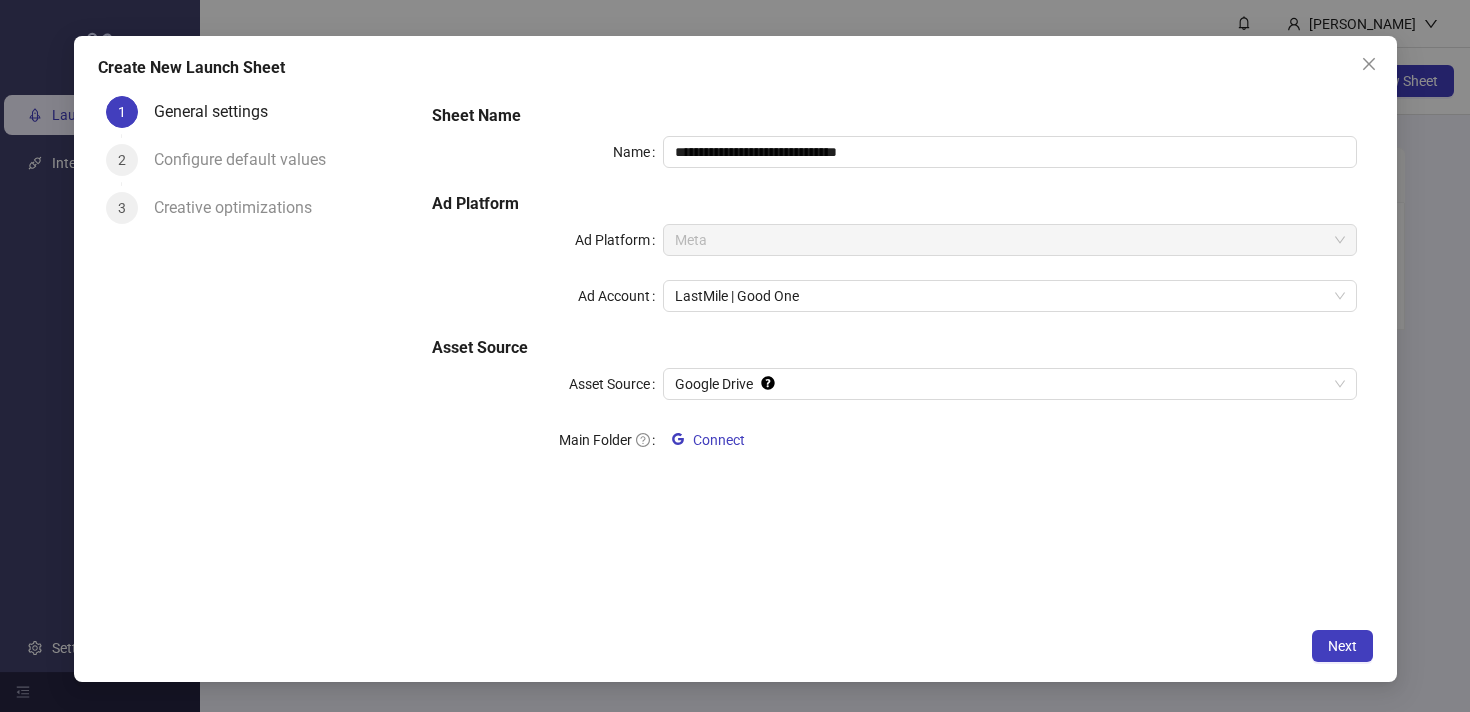click 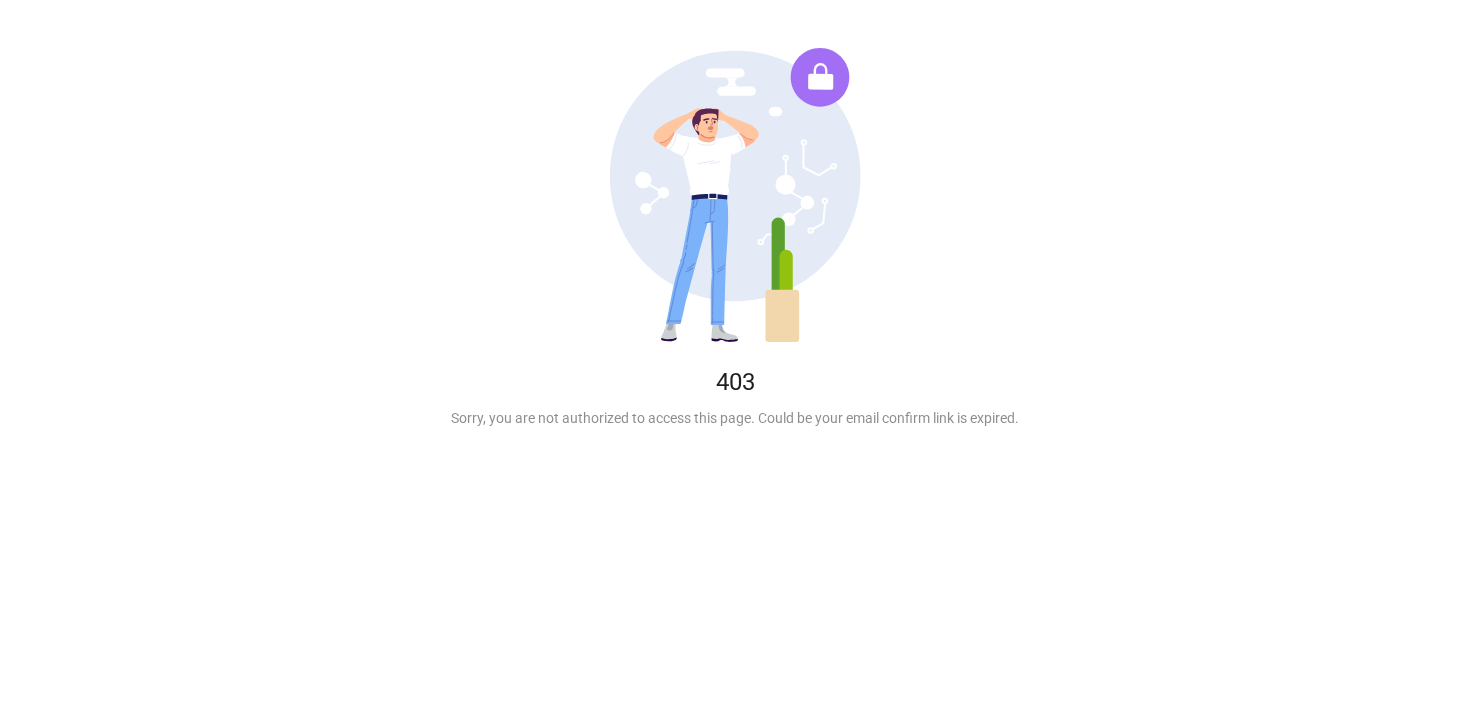 scroll, scrollTop: 0, scrollLeft: 0, axis: both 